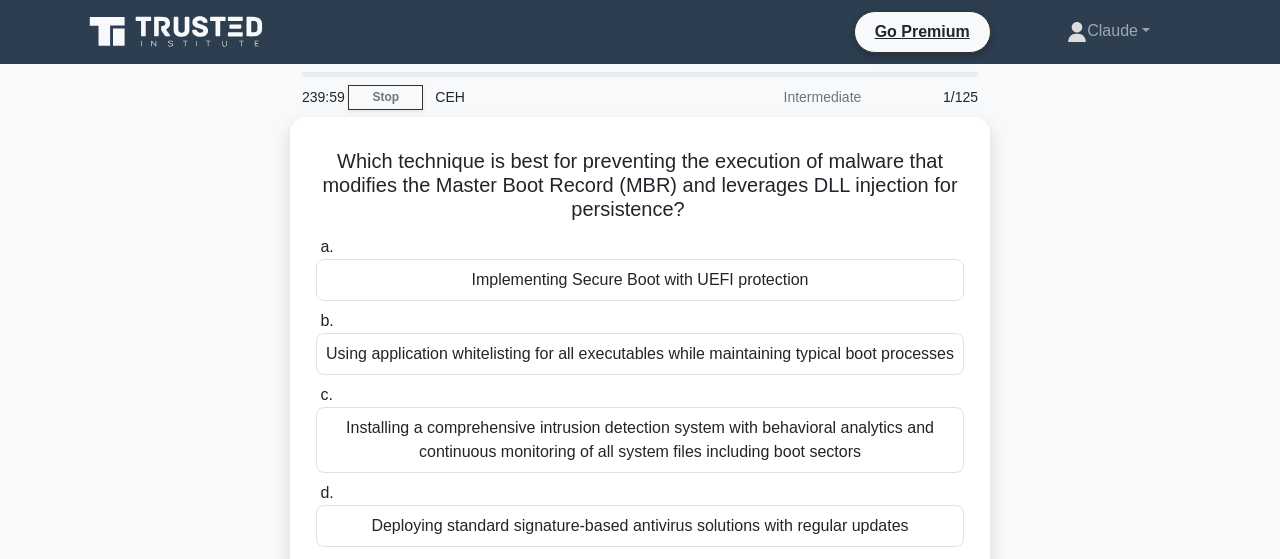 scroll, scrollTop: 0, scrollLeft: 0, axis: both 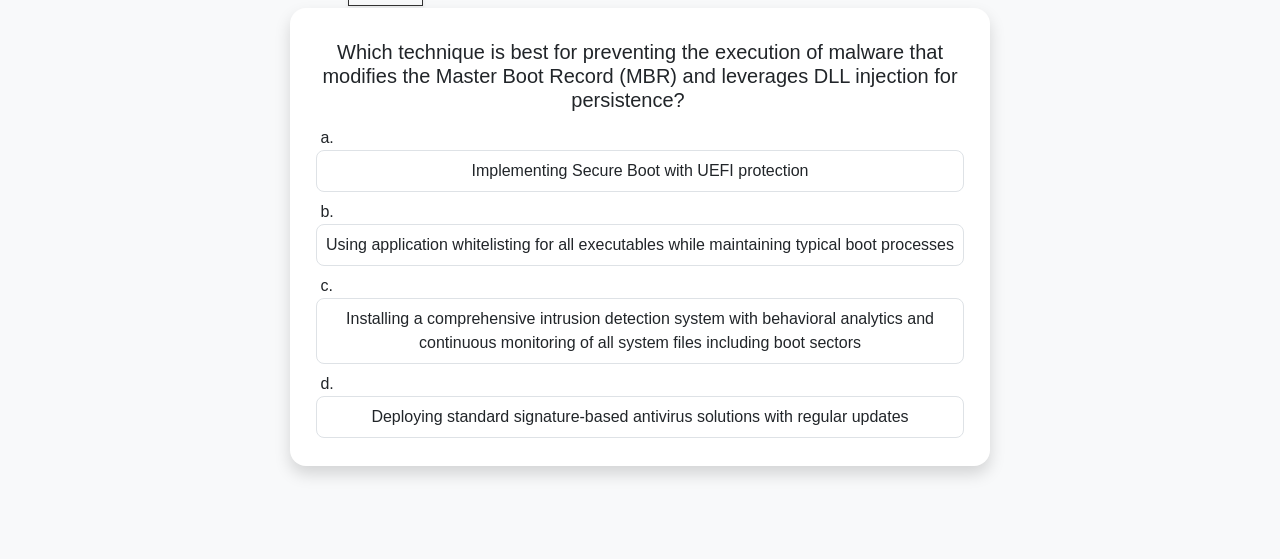 click on "Installing a comprehensive intrusion detection system with behavioral analytics and continuous monitoring of all system files including boot sectors" at bounding box center (640, 331) 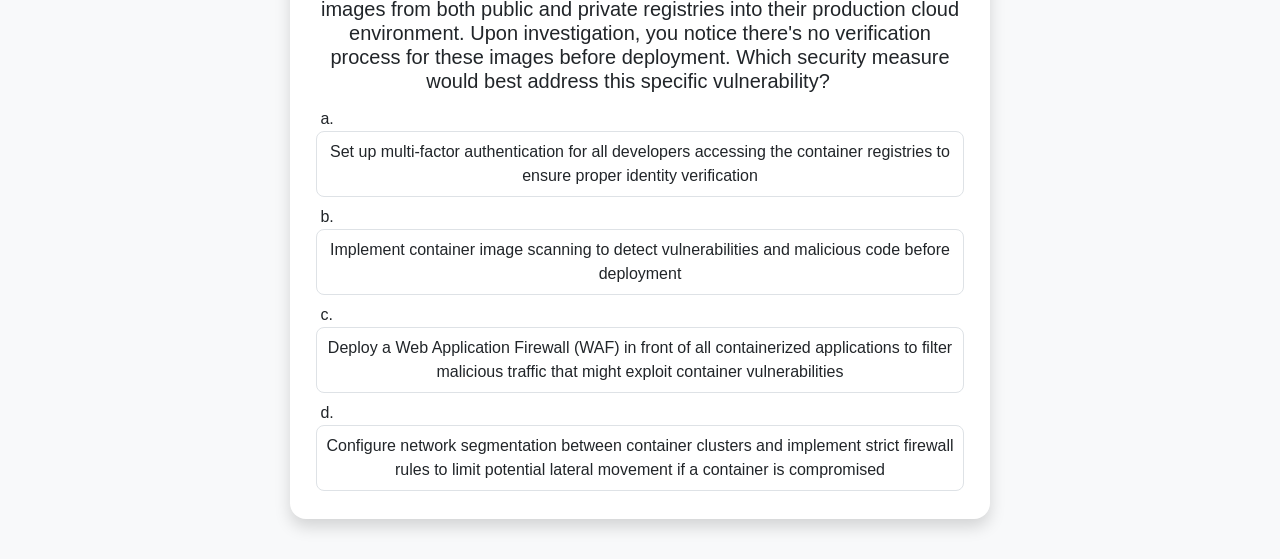 scroll, scrollTop: 208, scrollLeft: 0, axis: vertical 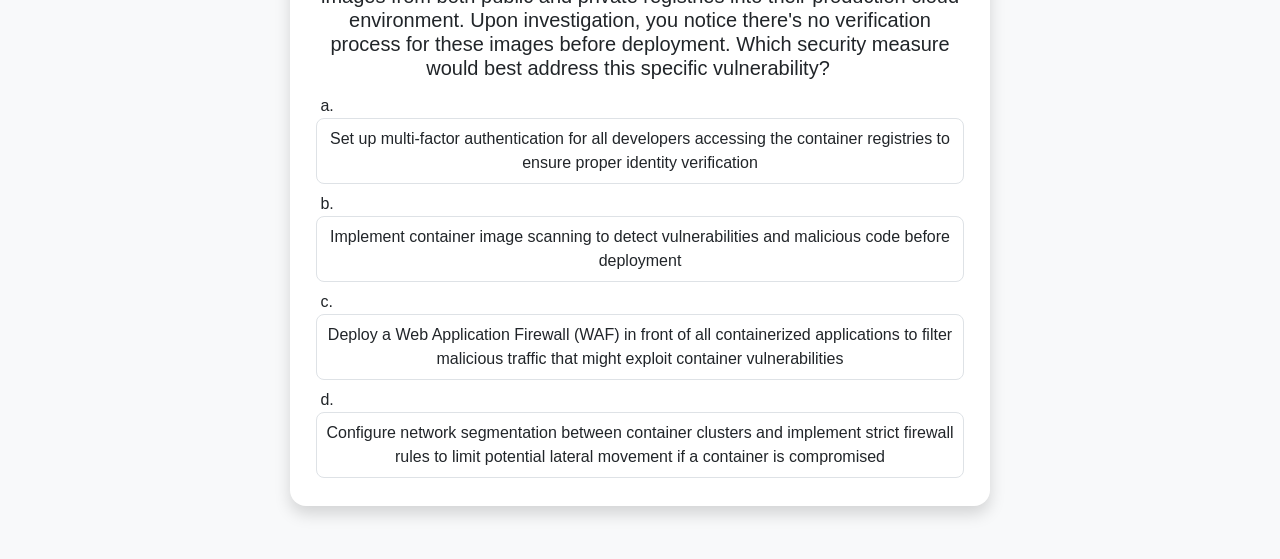 click on "Implement container image scanning to detect vulnerabilities and malicious code before deployment" at bounding box center [640, 249] 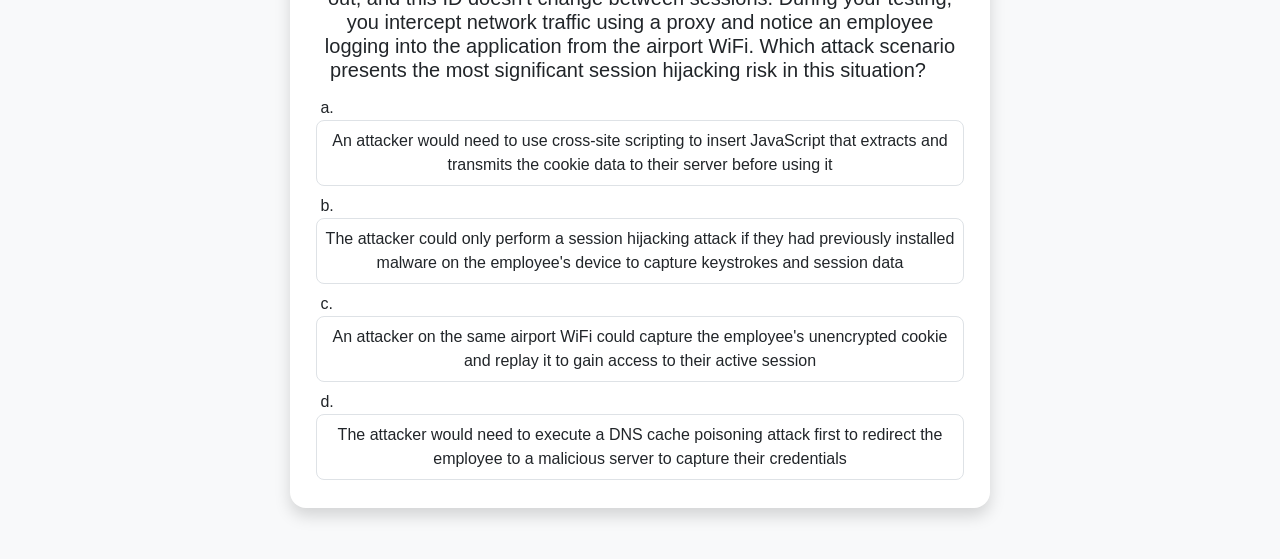 scroll, scrollTop: 150, scrollLeft: 0, axis: vertical 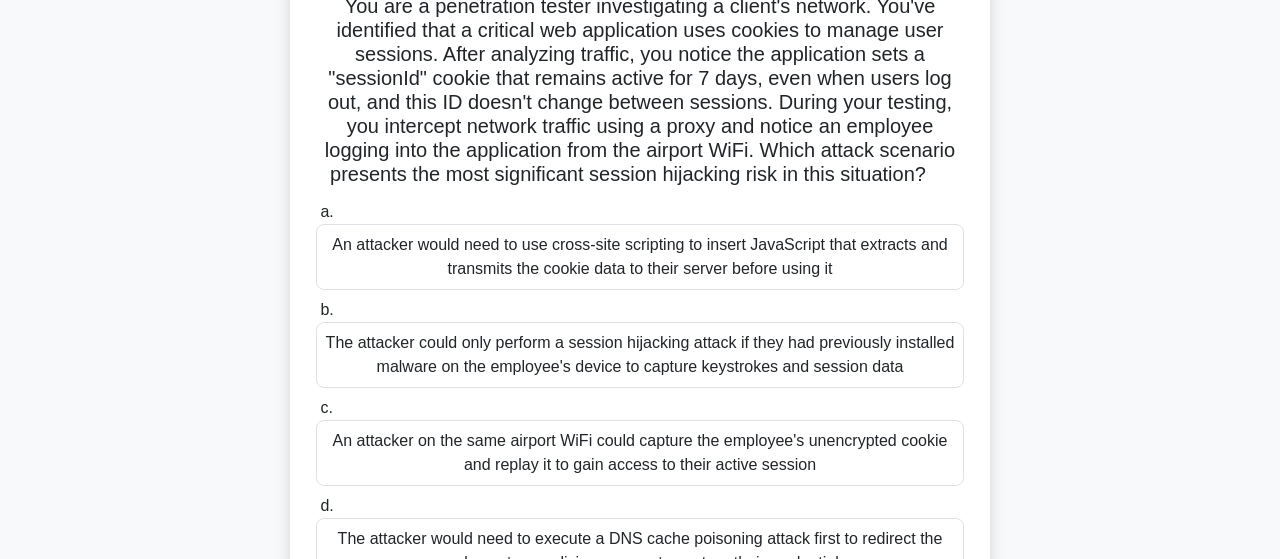 click on "An attacker on the same airport WiFi could capture the employee's unencrypted cookie and replay it to gain access to their active session" at bounding box center [640, 453] 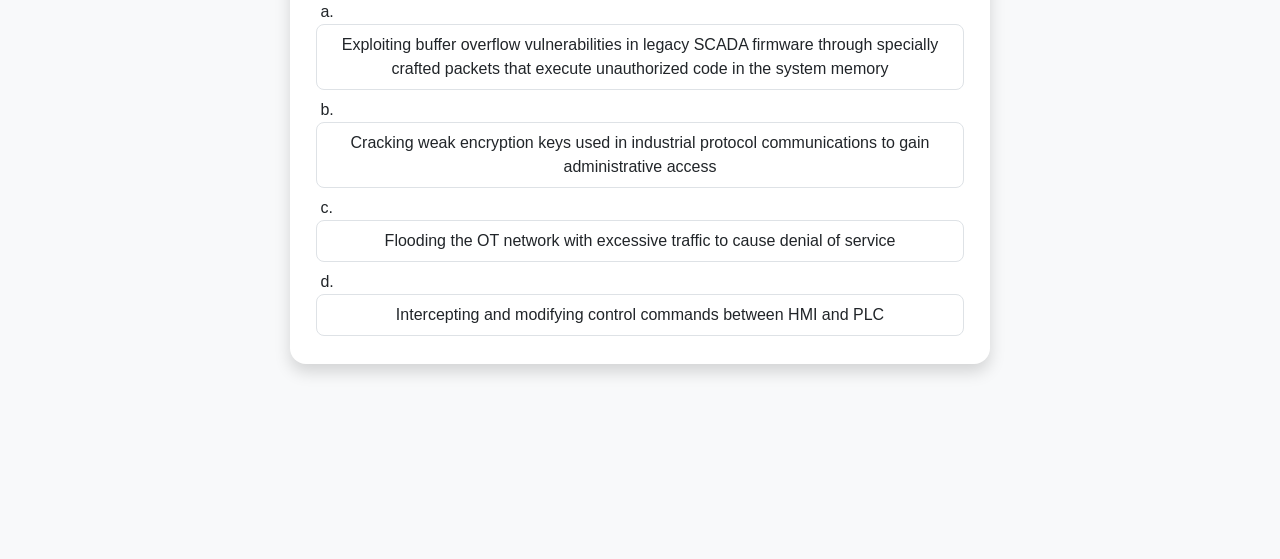 scroll, scrollTop: 208, scrollLeft: 0, axis: vertical 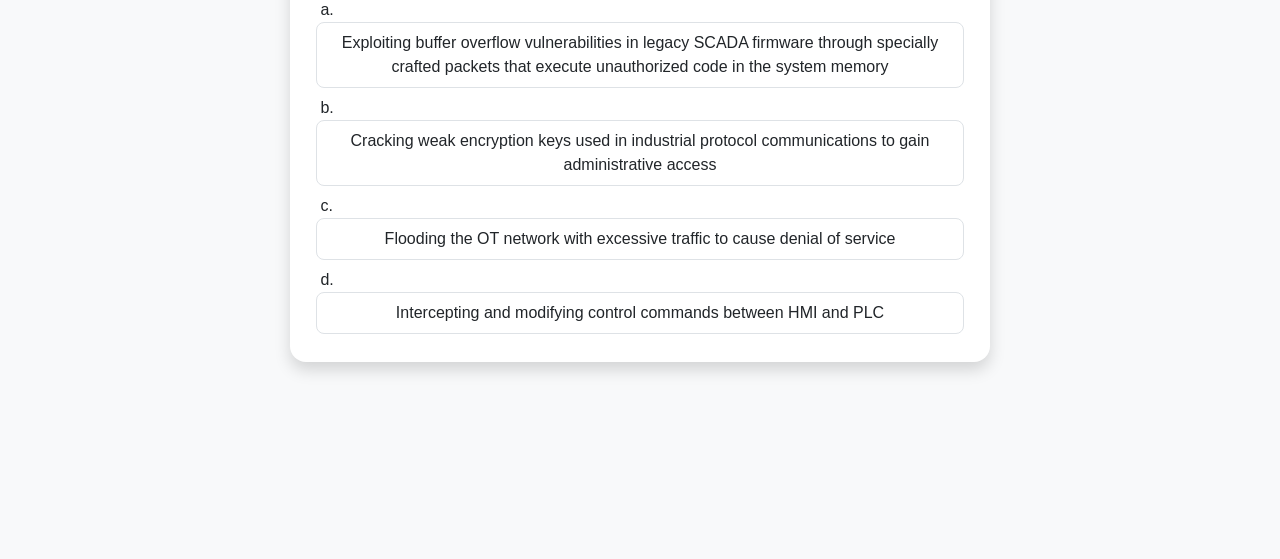 click on "Intercepting and modifying control commands between HMI and PLC" at bounding box center [640, 313] 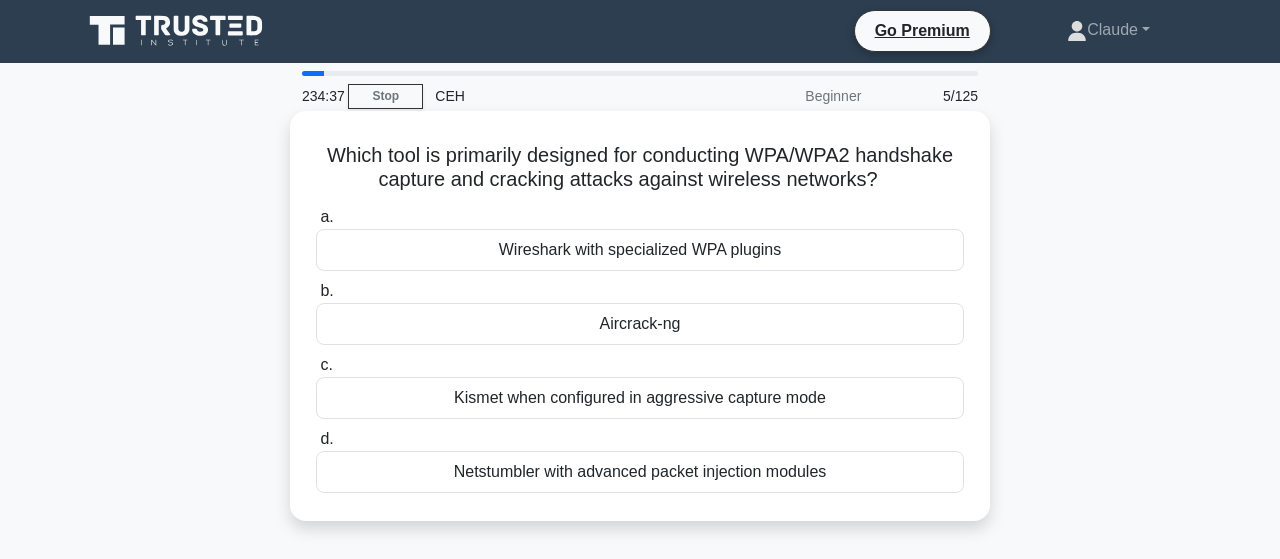 scroll, scrollTop: 0, scrollLeft: 0, axis: both 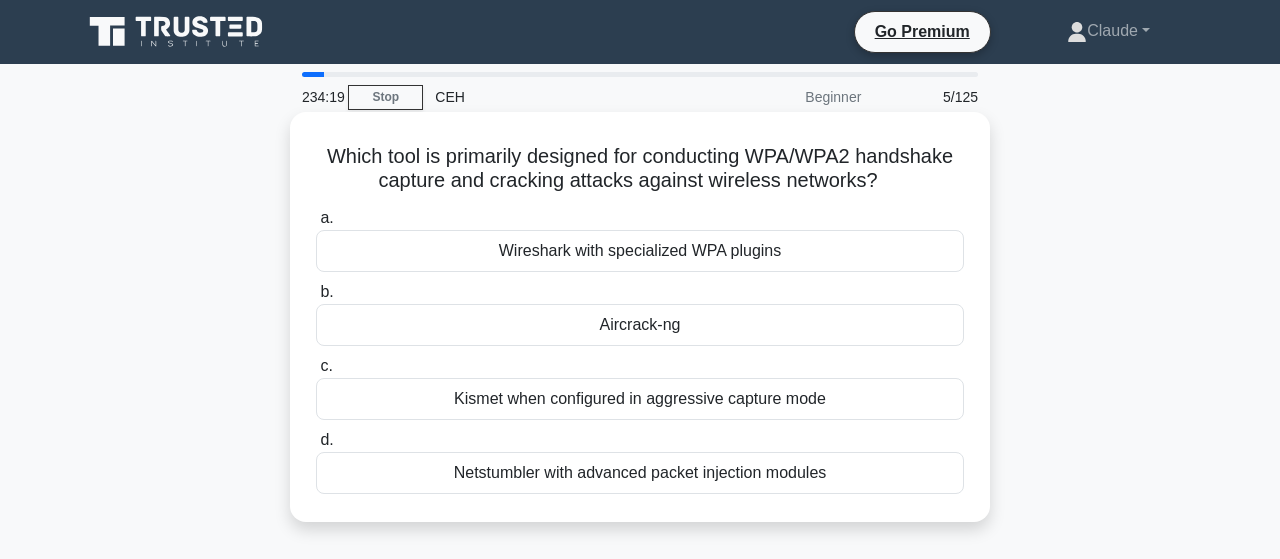 click on "Aircrack-ng" at bounding box center [640, 325] 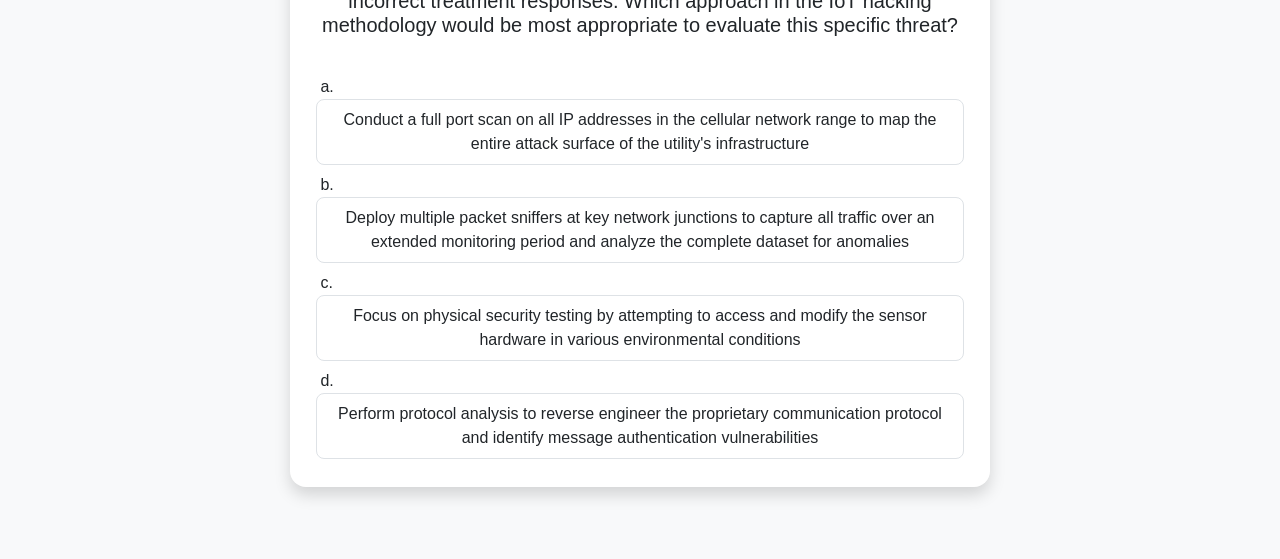 scroll, scrollTop: 312, scrollLeft: 0, axis: vertical 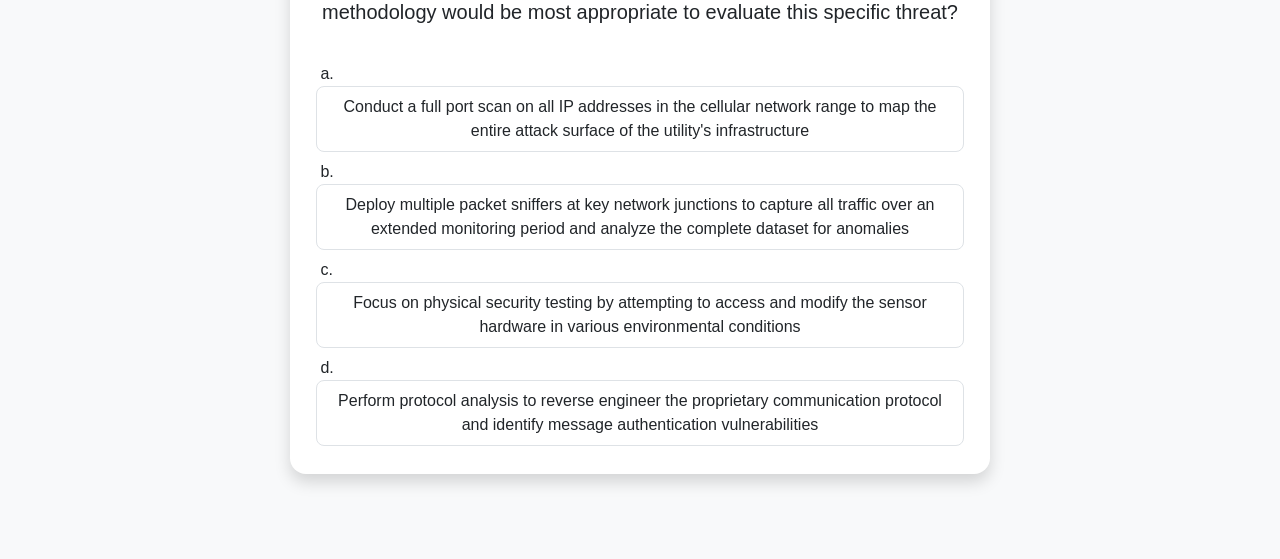 click on "Deploy multiple packet sniffers at key network junctions to capture all traffic over an extended monitoring period and analyze the complete dataset for anomalies" at bounding box center (640, 217) 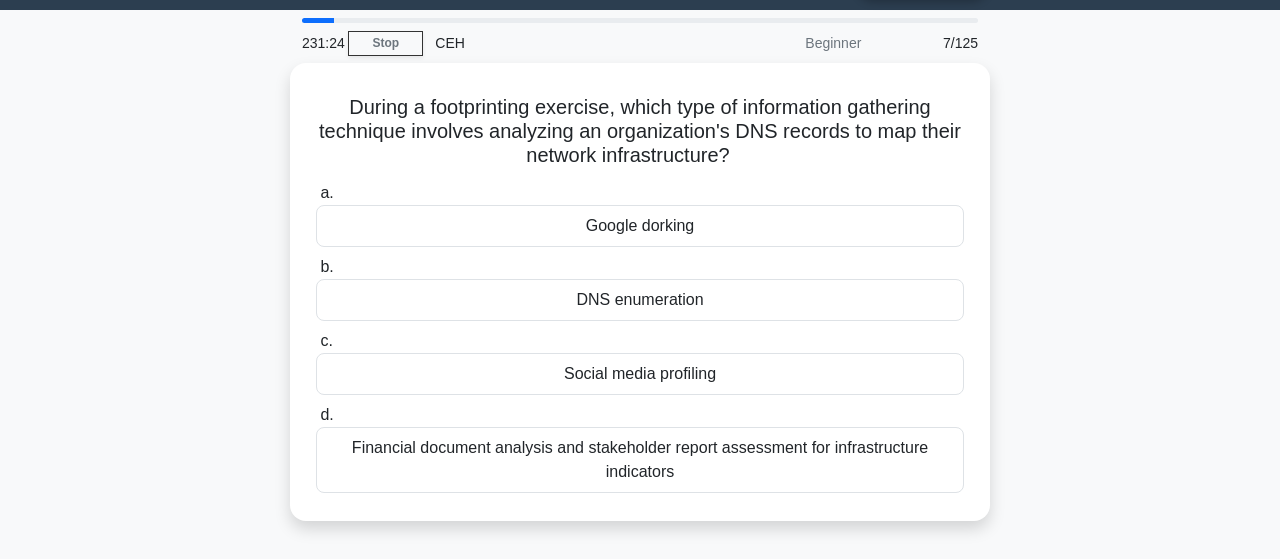 scroll, scrollTop: 104, scrollLeft: 0, axis: vertical 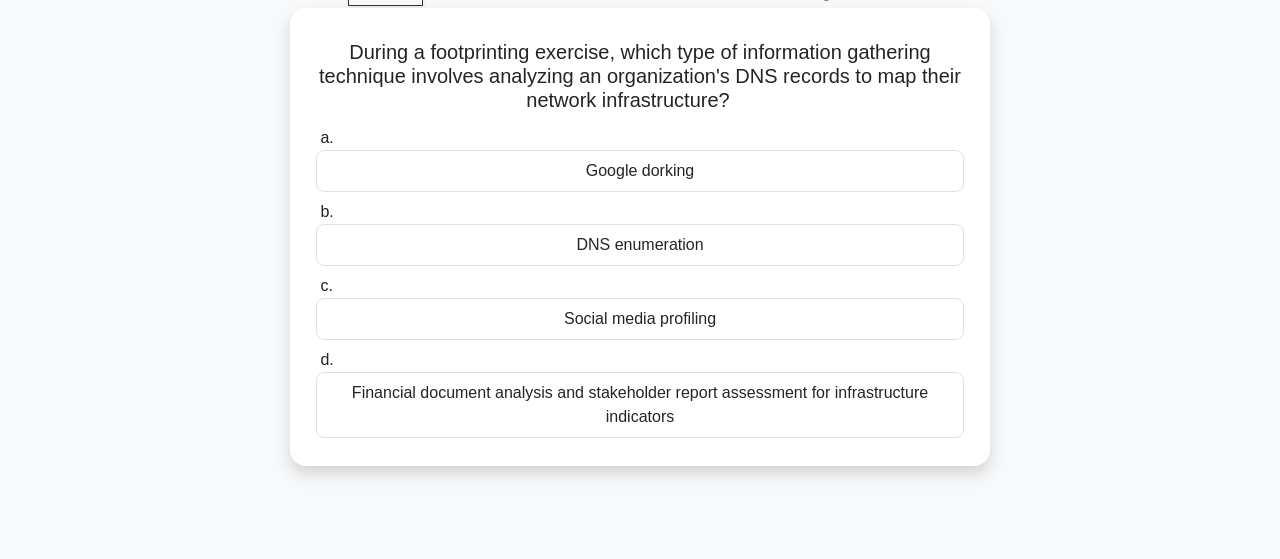 click on "DNS enumeration" at bounding box center [640, 245] 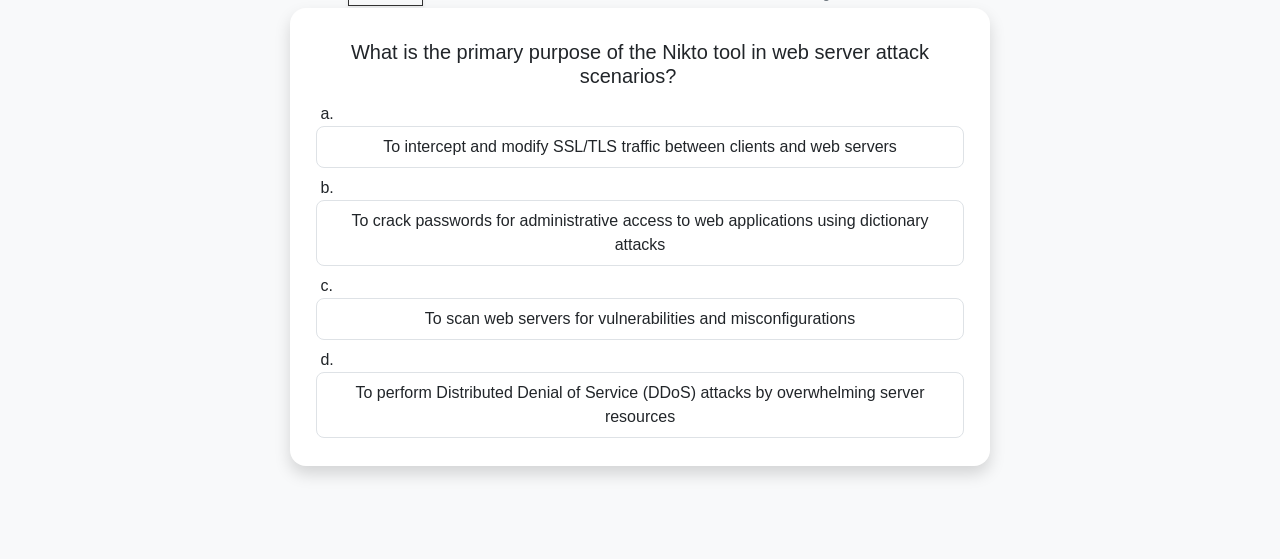 scroll, scrollTop: 0, scrollLeft: 0, axis: both 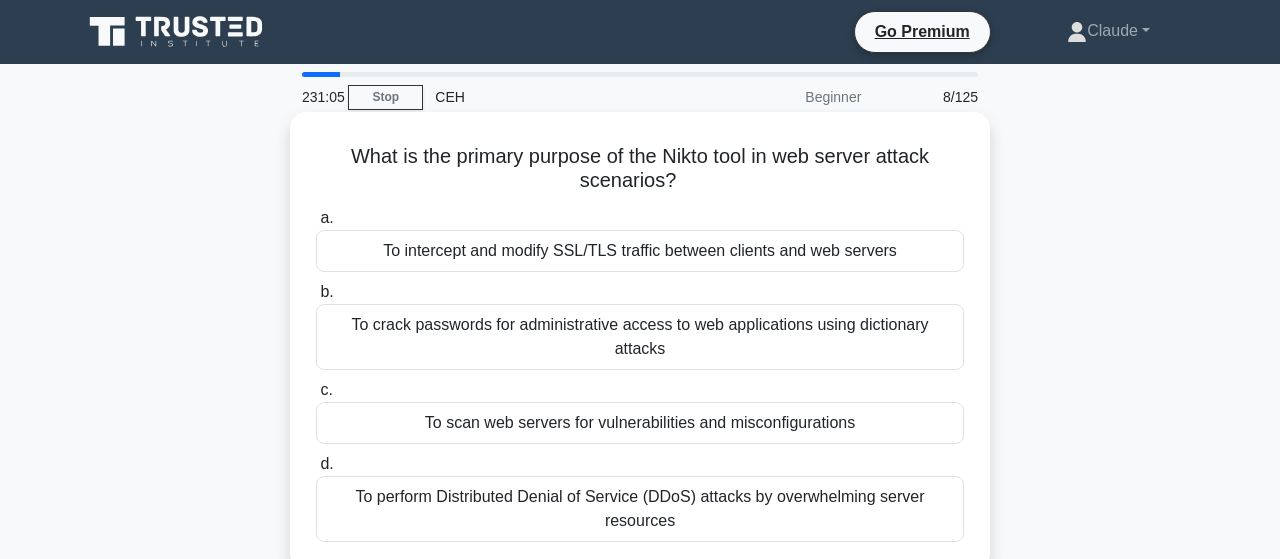 click on "To scan web servers for vulnerabilities and misconfigurations" at bounding box center [640, 423] 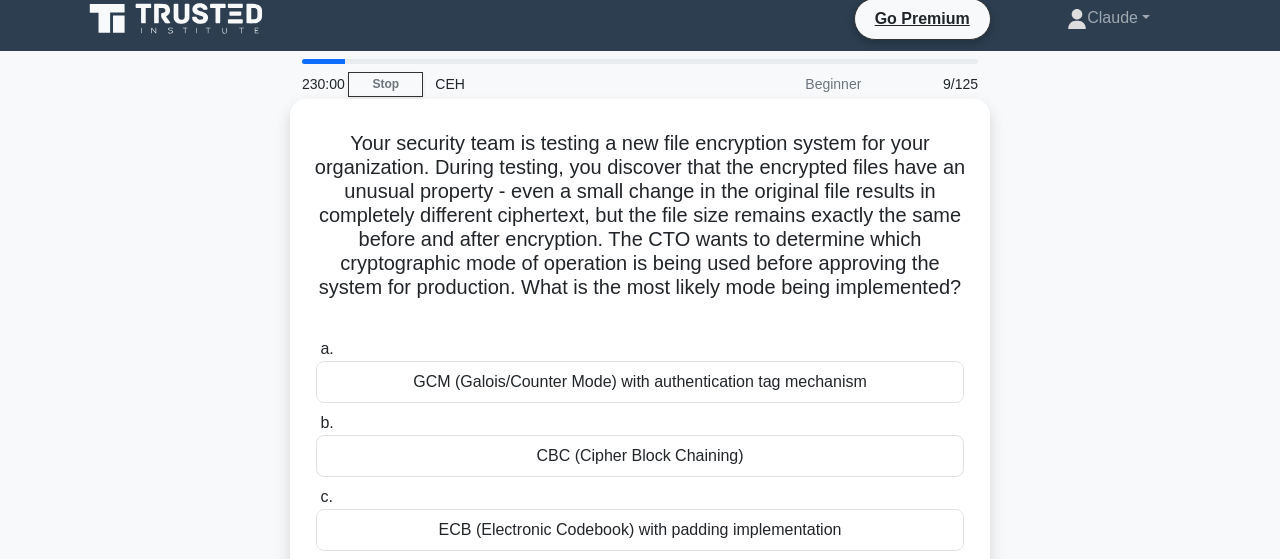 scroll, scrollTop: 0, scrollLeft: 0, axis: both 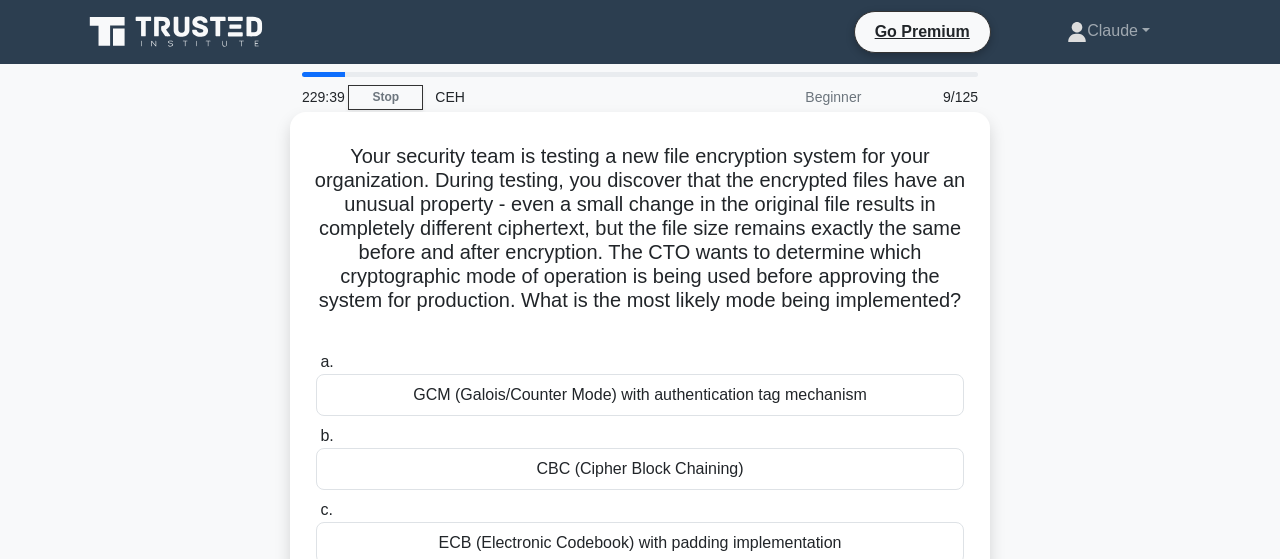click on "CBC (Cipher Block Chaining)" at bounding box center [640, 469] 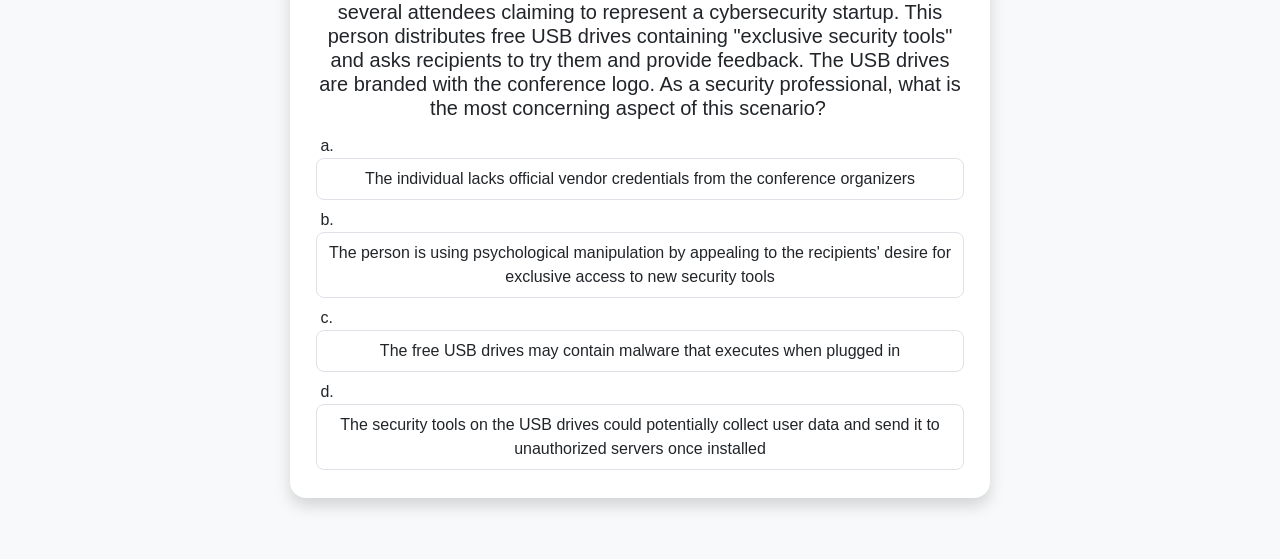 scroll, scrollTop: 208, scrollLeft: 0, axis: vertical 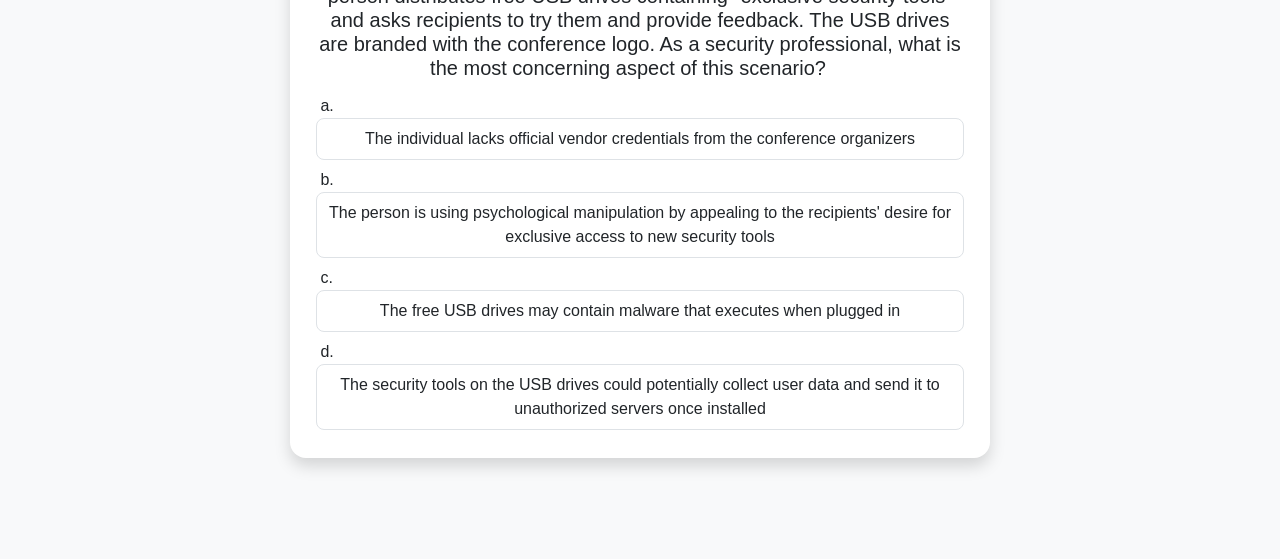 click on "The free USB drives may contain malware that executes when plugged in" at bounding box center [640, 311] 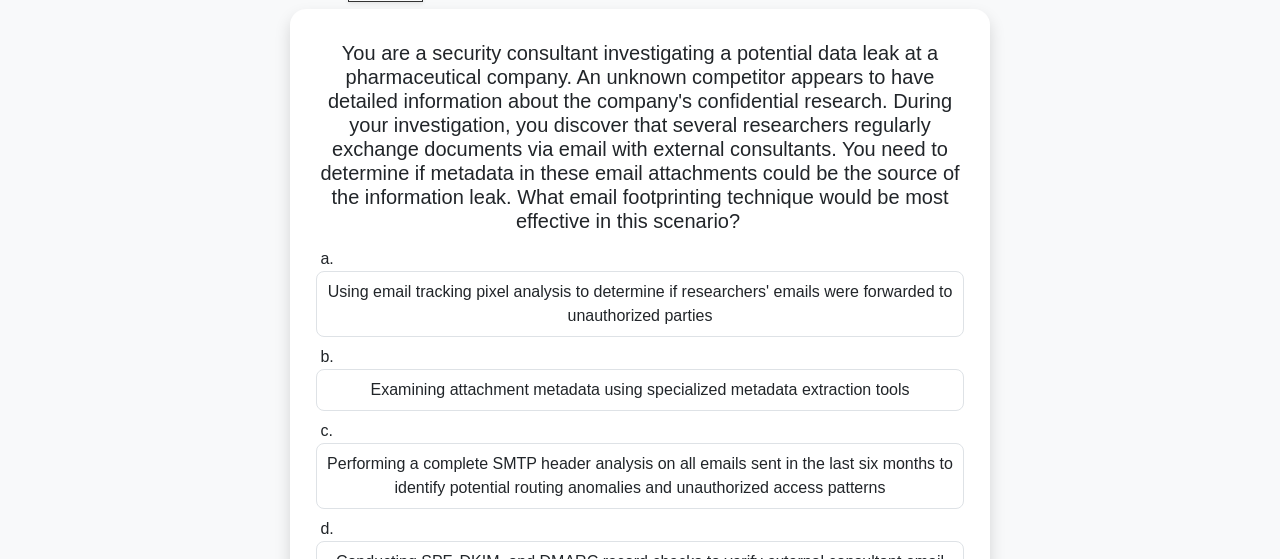 scroll, scrollTop: 208, scrollLeft: 0, axis: vertical 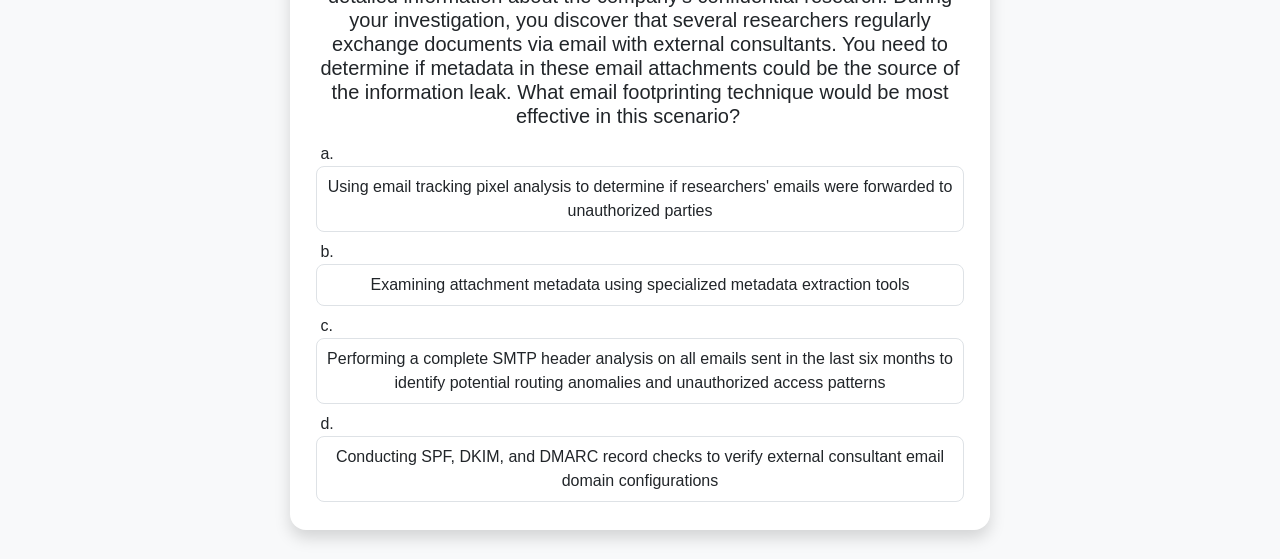 click on "Examining attachment metadata using specialized metadata extraction tools" at bounding box center [640, 285] 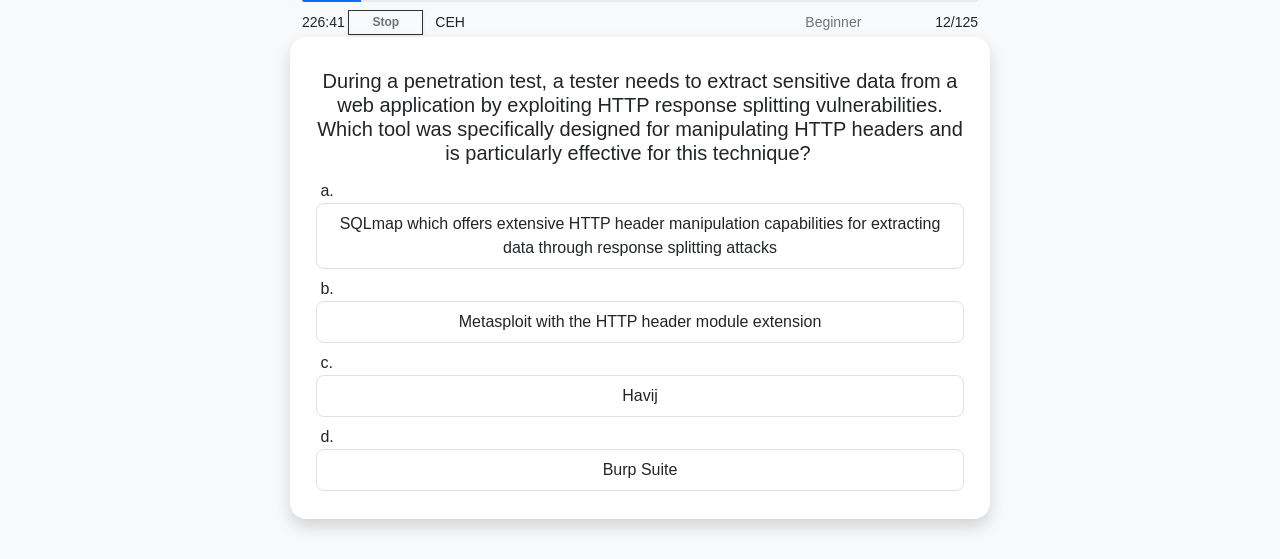 scroll, scrollTop: 67, scrollLeft: 0, axis: vertical 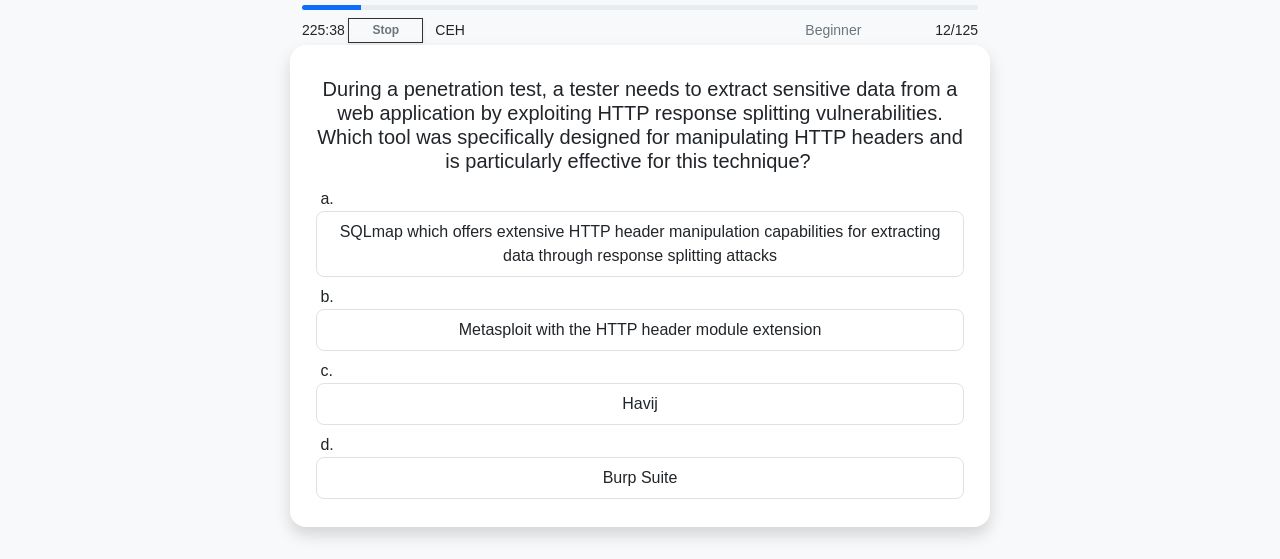 click on "Havij" at bounding box center (640, 404) 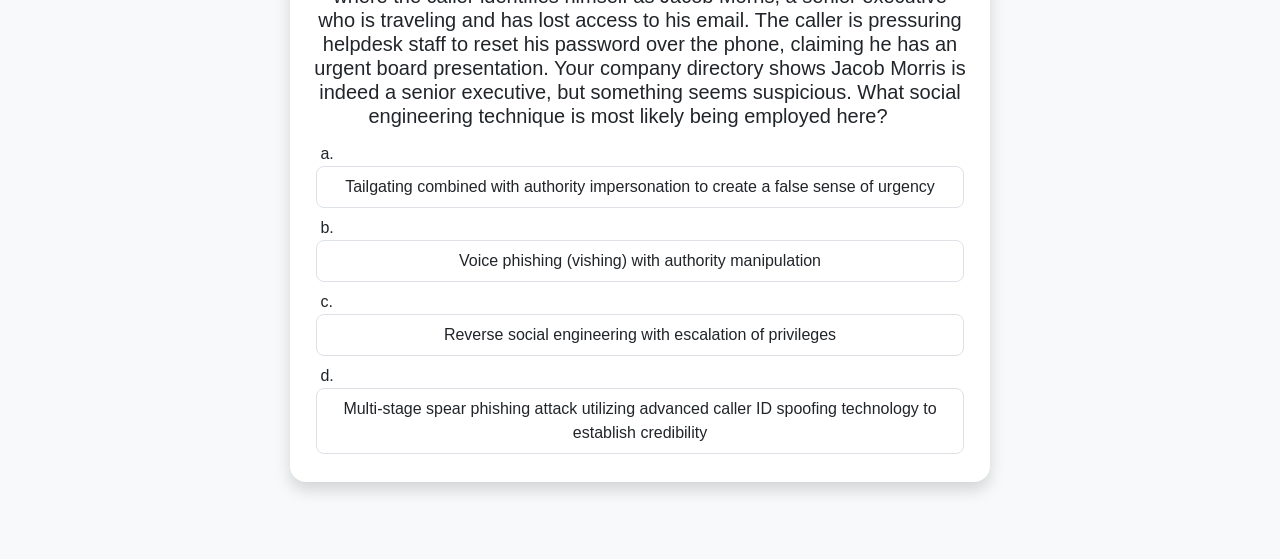 scroll, scrollTop: 104, scrollLeft: 0, axis: vertical 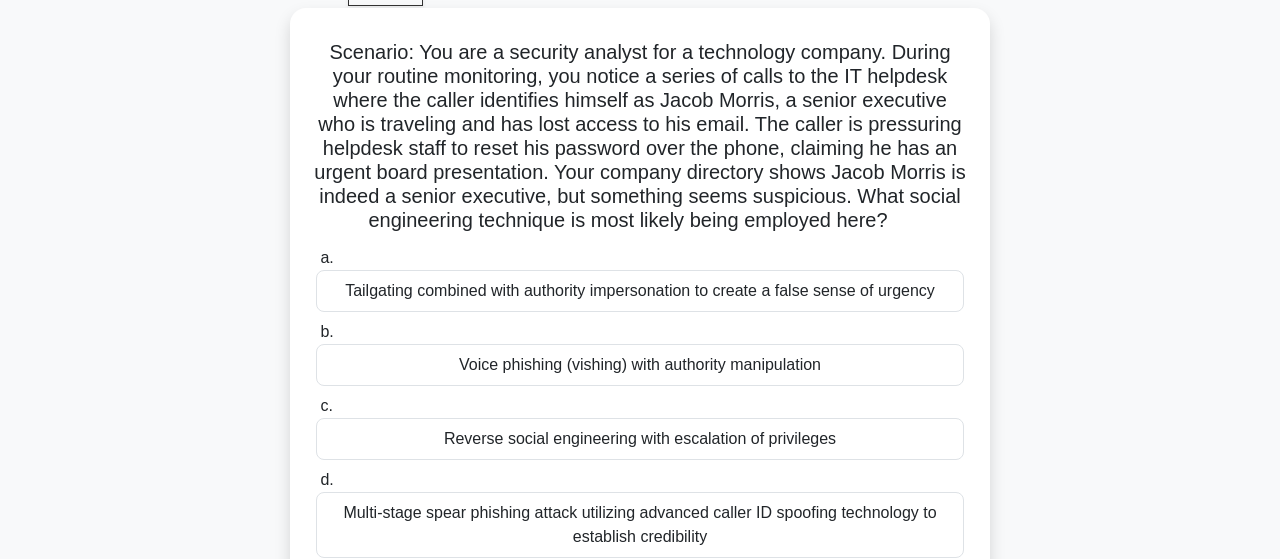 click on "Voice phishing (vishing) with authority manipulation" at bounding box center [640, 365] 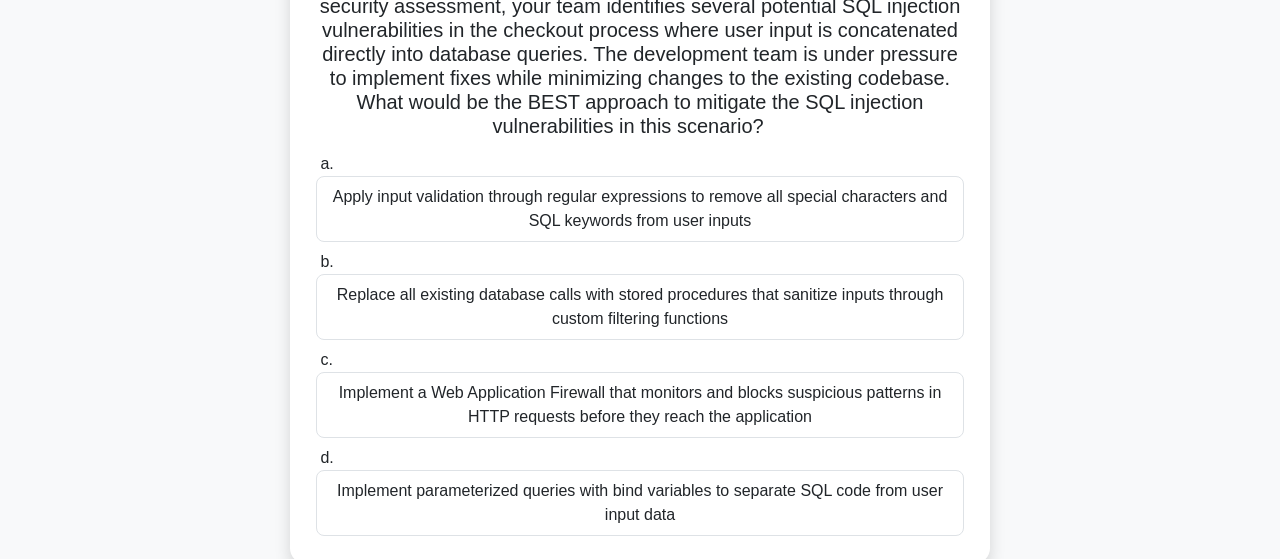 scroll, scrollTop: 208, scrollLeft: 0, axis: vertical 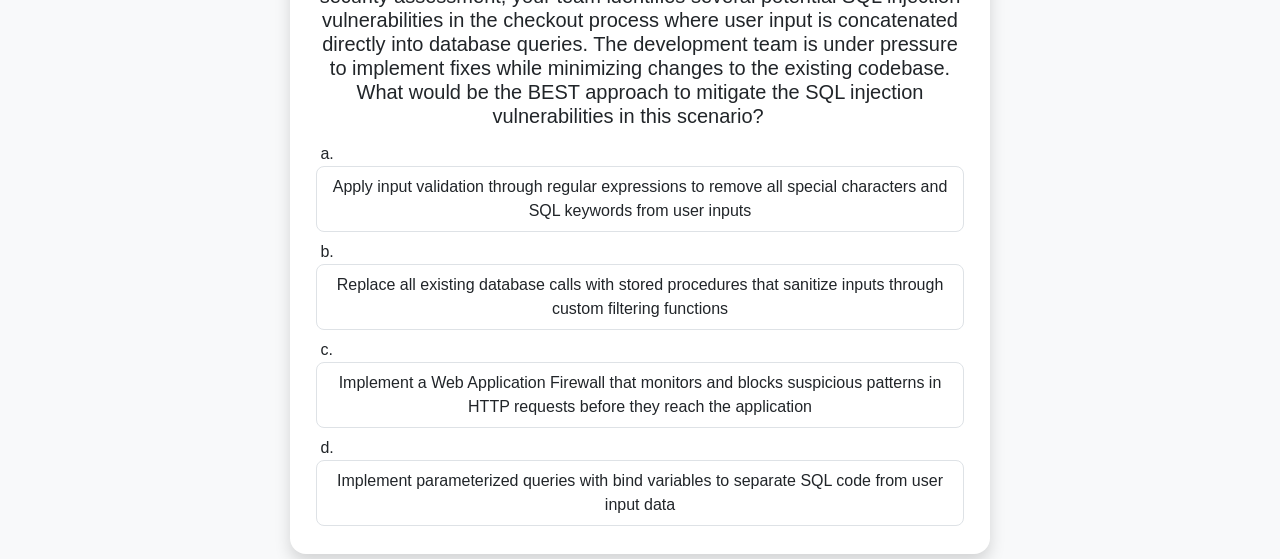 click on "Implement parameterized queries with bind variables to separate SQL code from user input data" at bounding box center (640, 493) 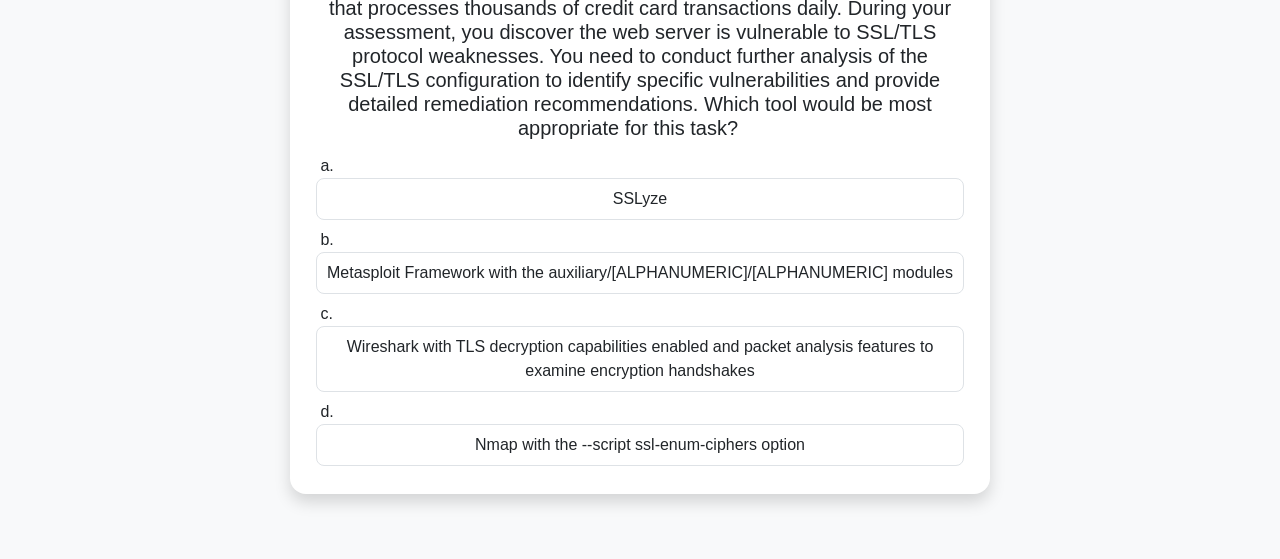 scroll, scrollTop: 208, scrollLeft: 0, axis: vertical 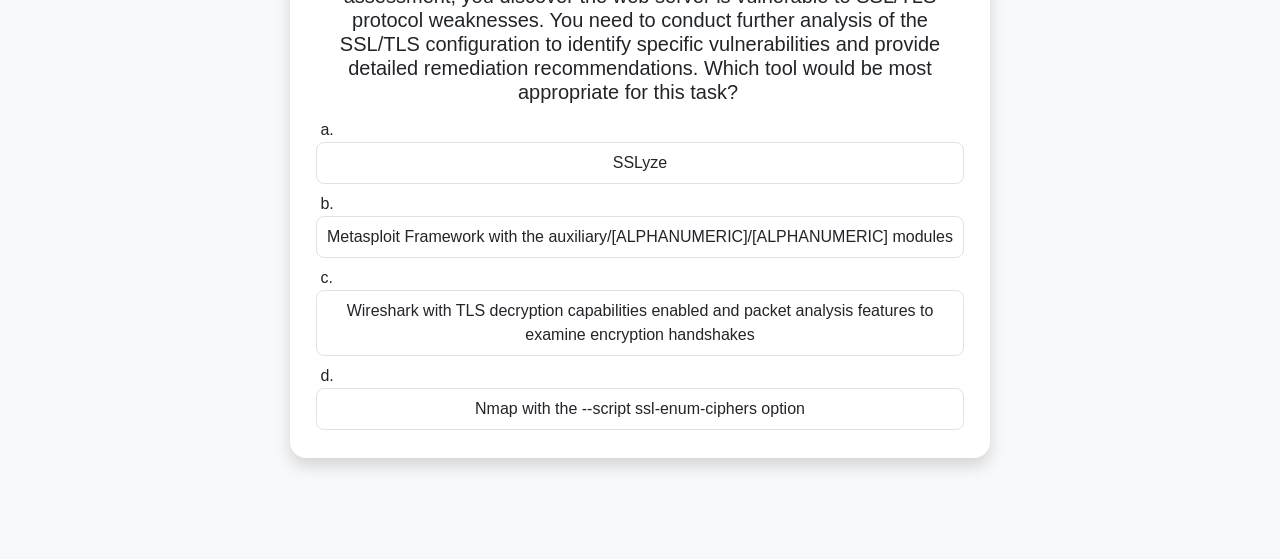 click on "Nmap with the --script ssl-enum-ciphers option" at bounding box center [640, 409] 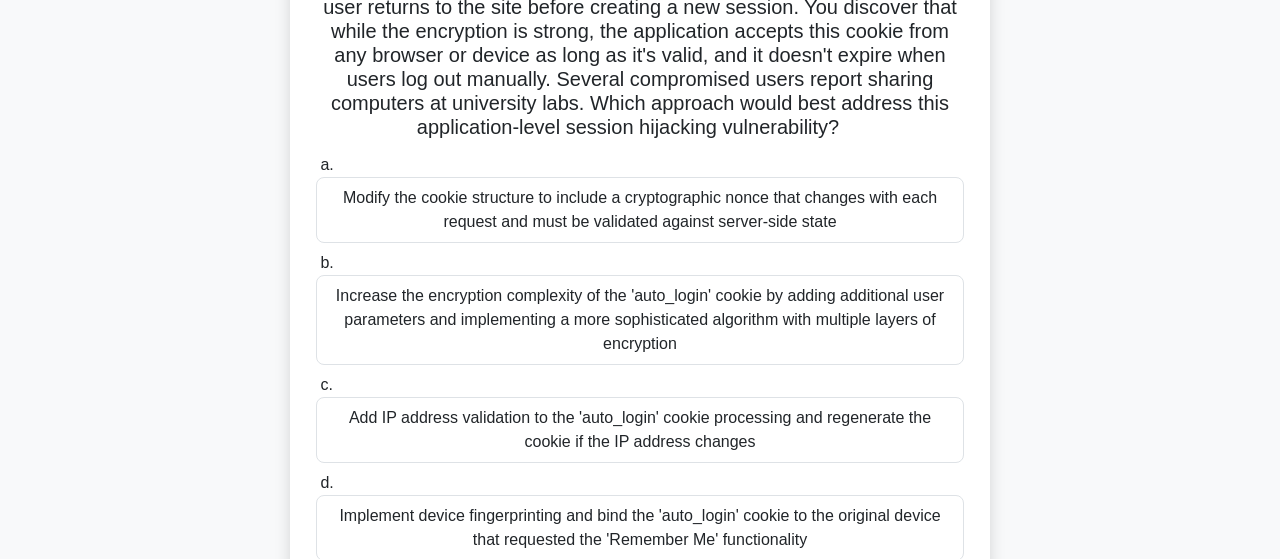 scroll, scrollTop: 312, scrollLeft: 0, axis: vertical 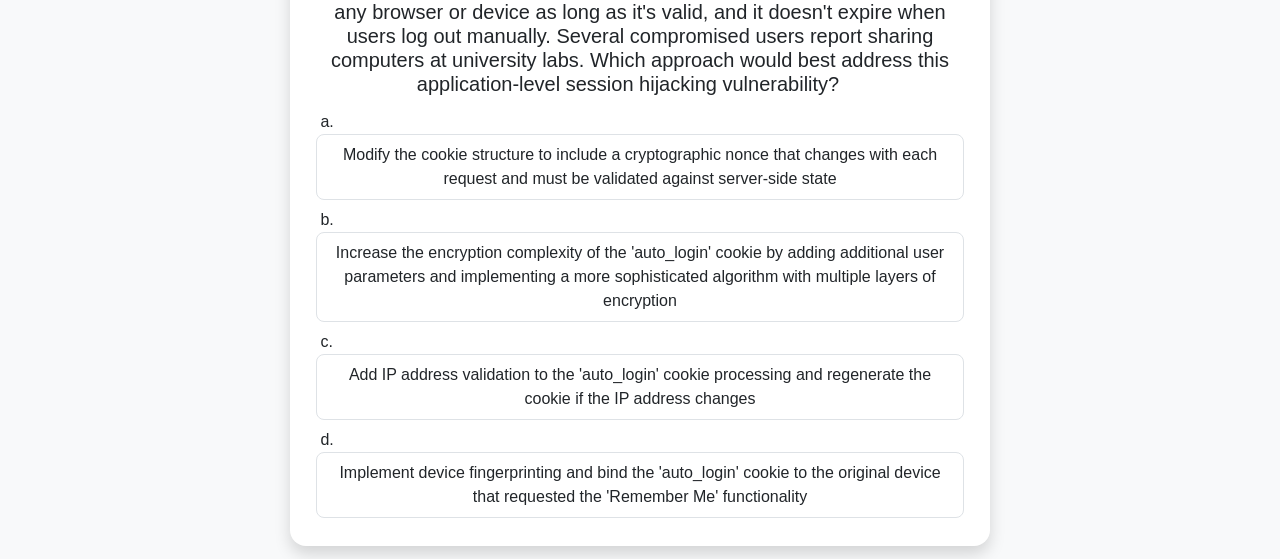 click on "Modify the cookie structure to include a cryptographic nonce that changes with each request and must be validated against server-side state" at bounding box center (640, 167) 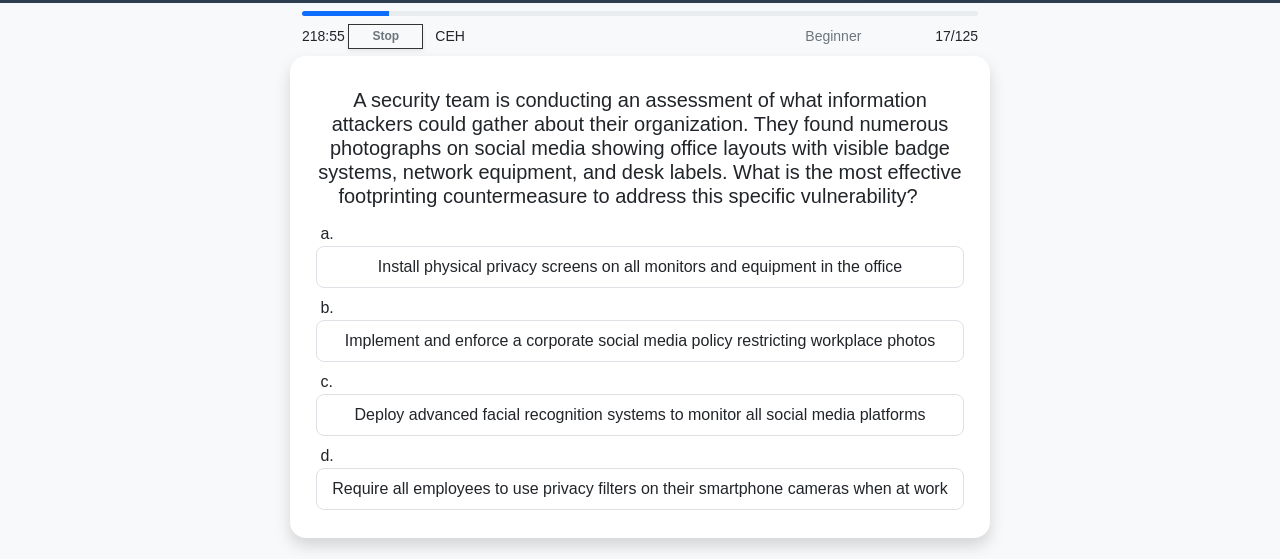 scroll, scrollTop: 104, scrollLeft: 0, axis: vertical 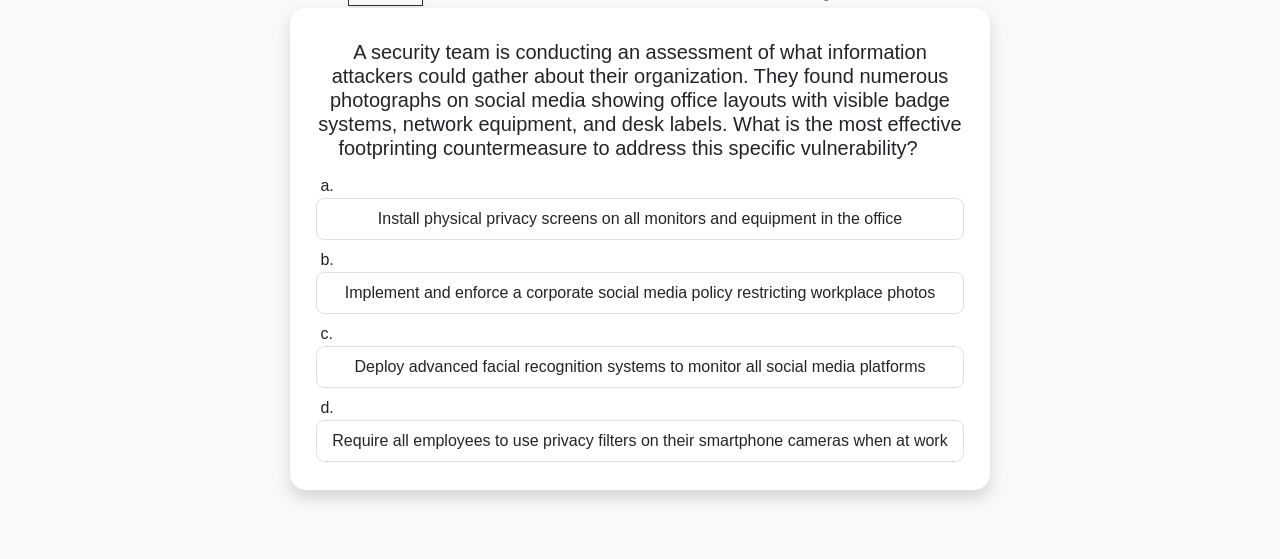 click on "Implement and enforce a corporate social media policy restricting workplace photos" at bounding box center (640, 293) 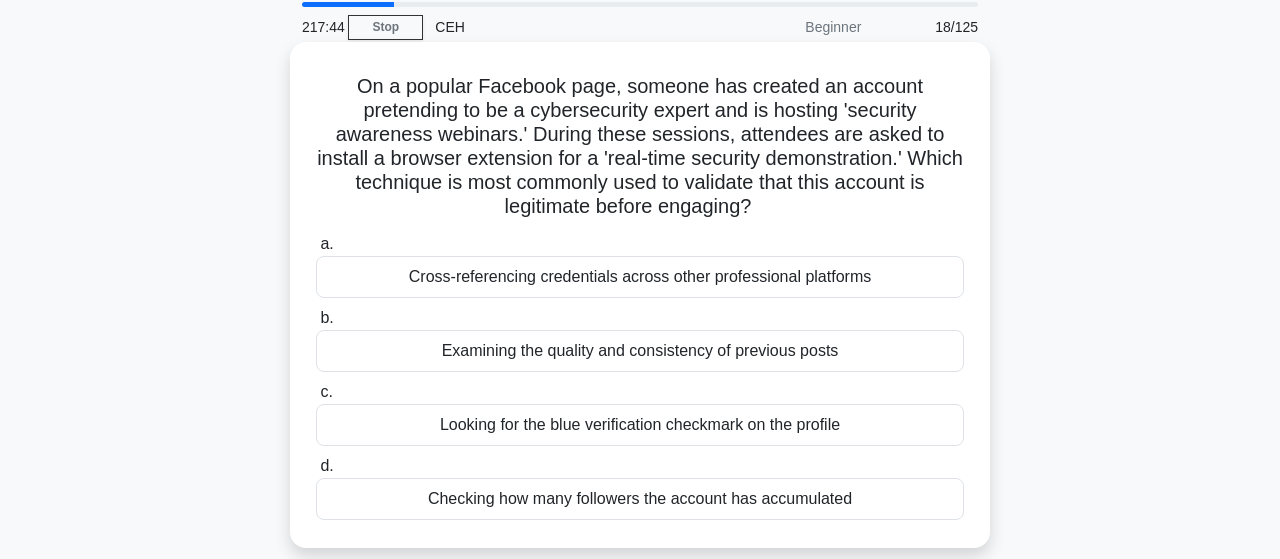 scroll, scrollTop: 104, scrollLeft: 0, axis: vertical 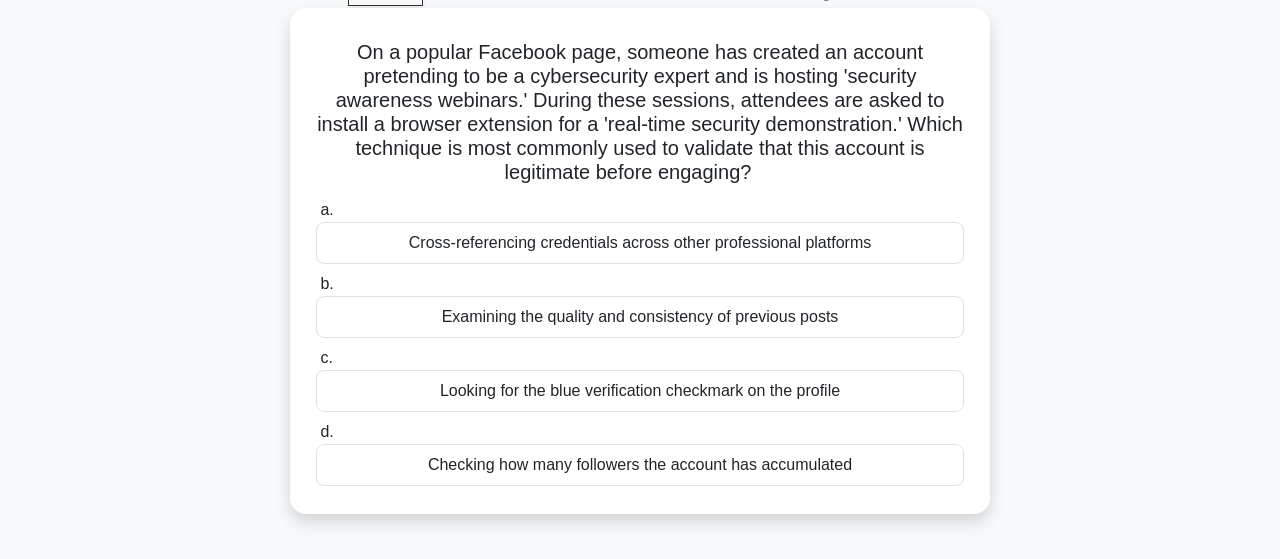 click on "Cross-referencing credentials across other professional platforms" at bounding box center (640, 243) 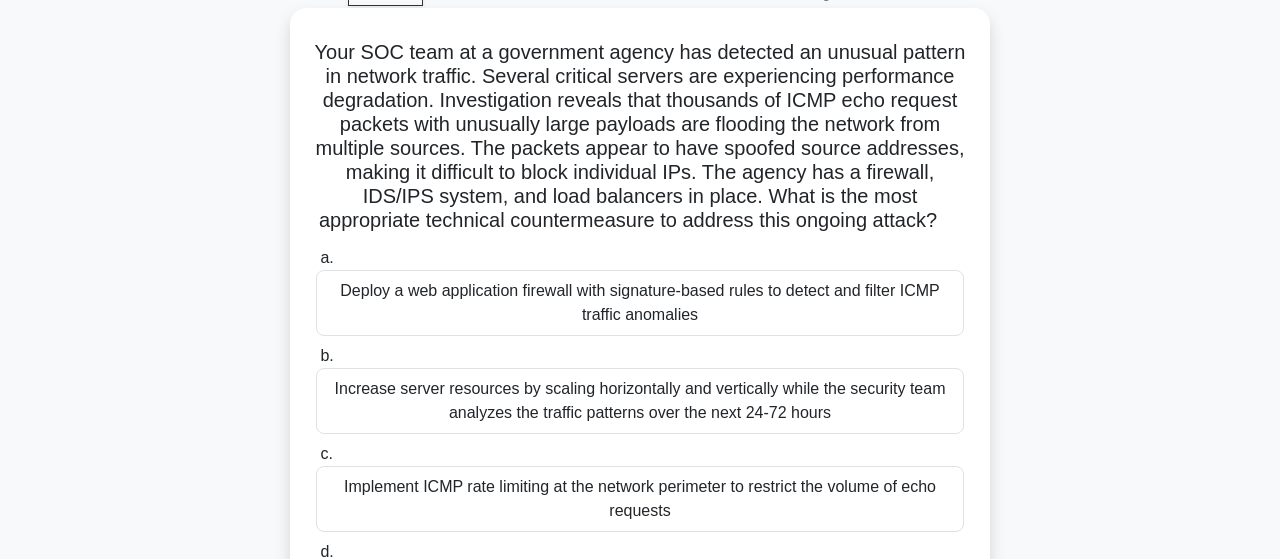 scroll, scrollTop: 208, scrollLeft: 0, axis: vertical 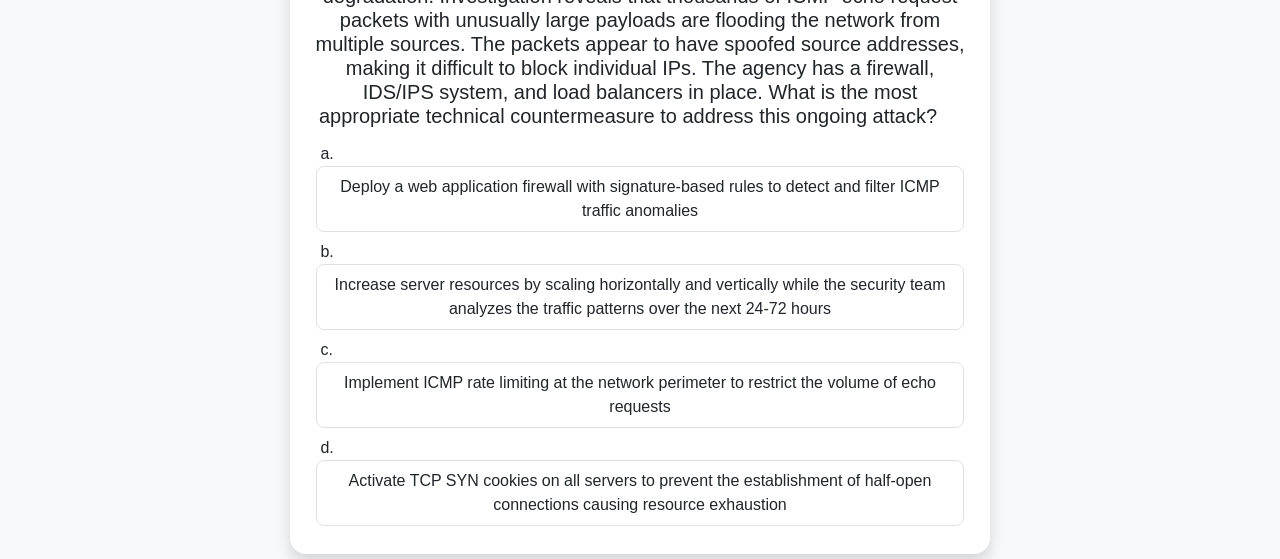 click on "Implement ICMP rate limiting at the network perimeter to restrict the volume of echo requests" at bounding box center (640, 395) 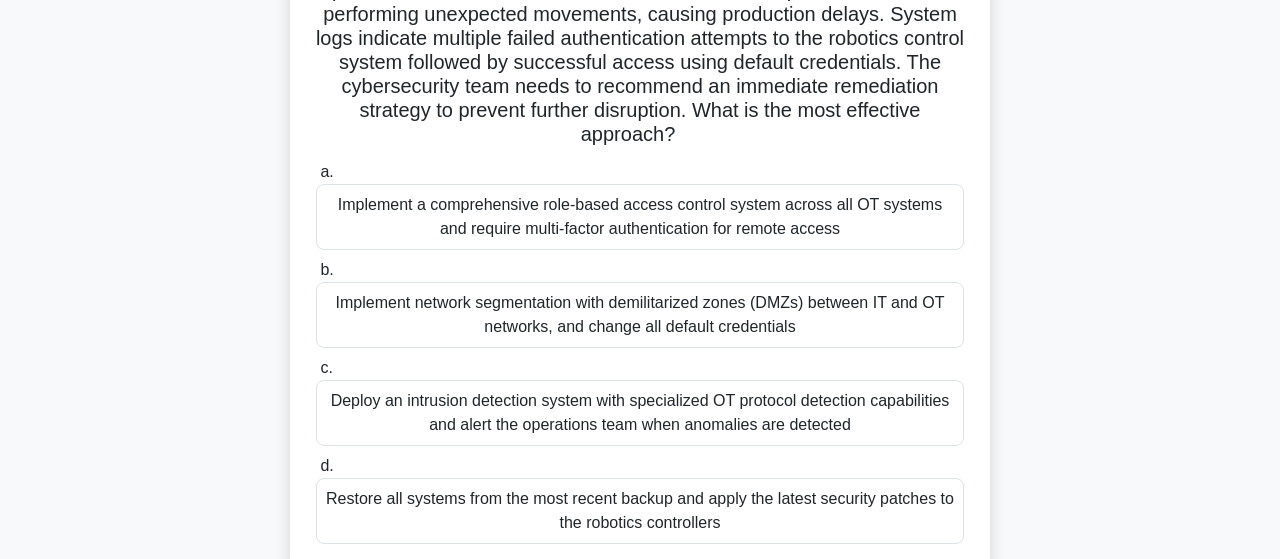 scroll, scrollTop: 312, scrollLeft: 0, axis: vertical 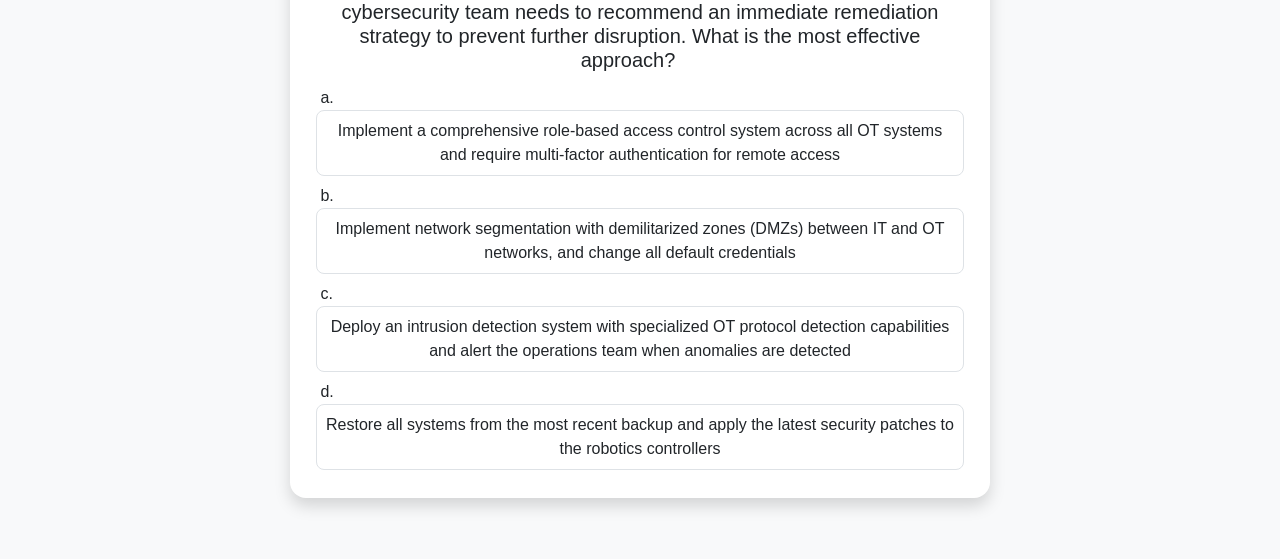 click on "Implement network segmentation with demilitarized zones (DMZs) between IT and OT networks, and change all default credentials" at bounding box center (640, 241) 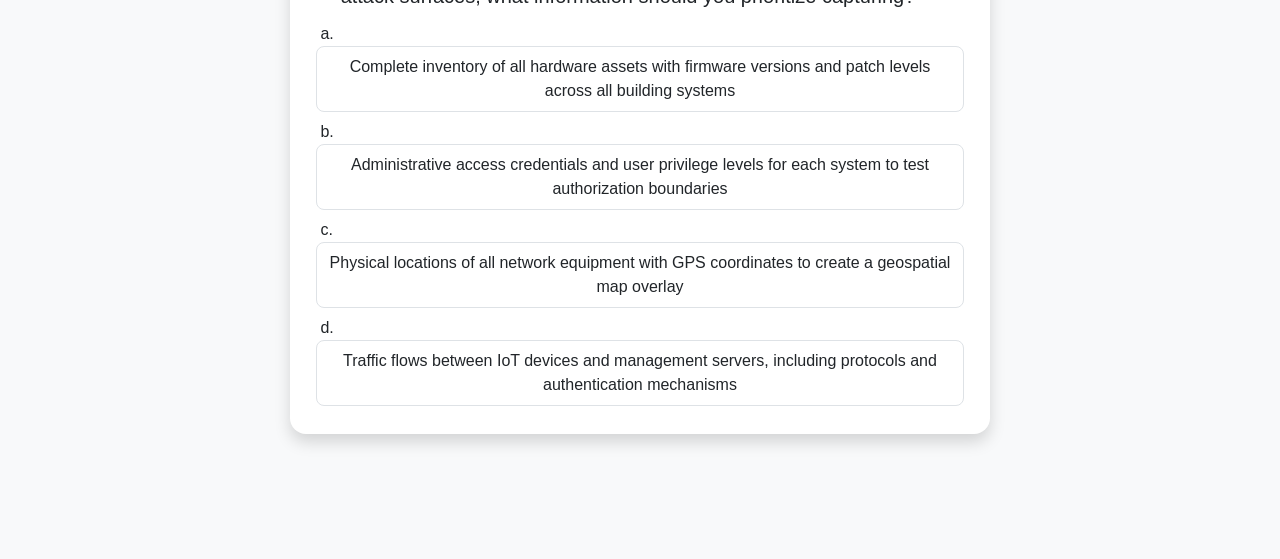 scroll, scrollTop: 312, scrollLeft: 0, axis: vertical 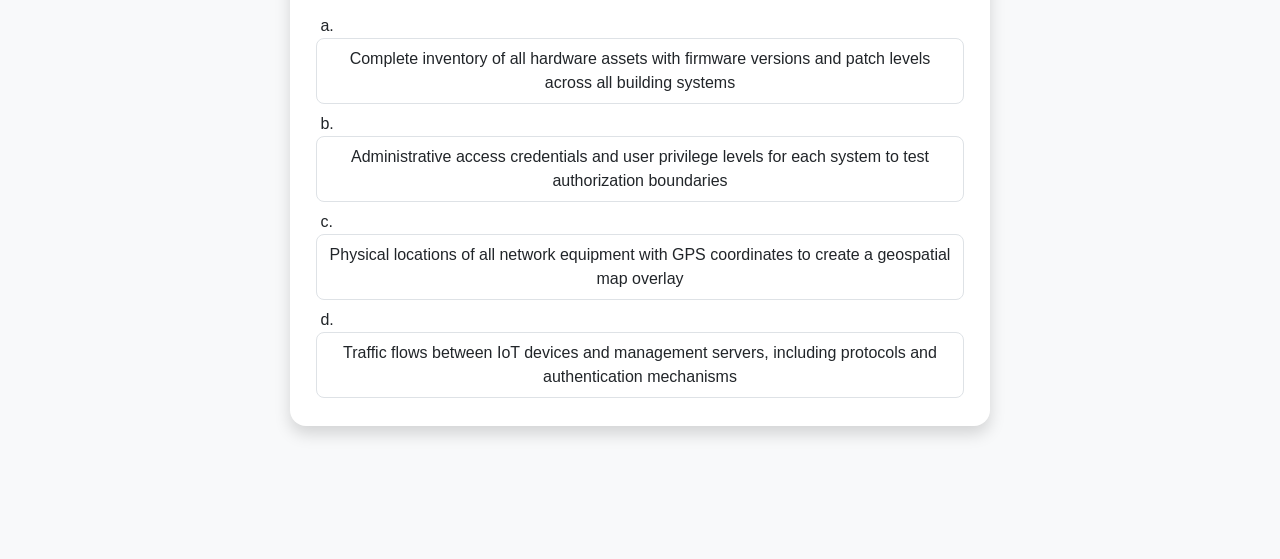 click on "Traffic flows between IoT devices and management servers, including protocols and authentication mechanisms" at bounding box center [640, 365] 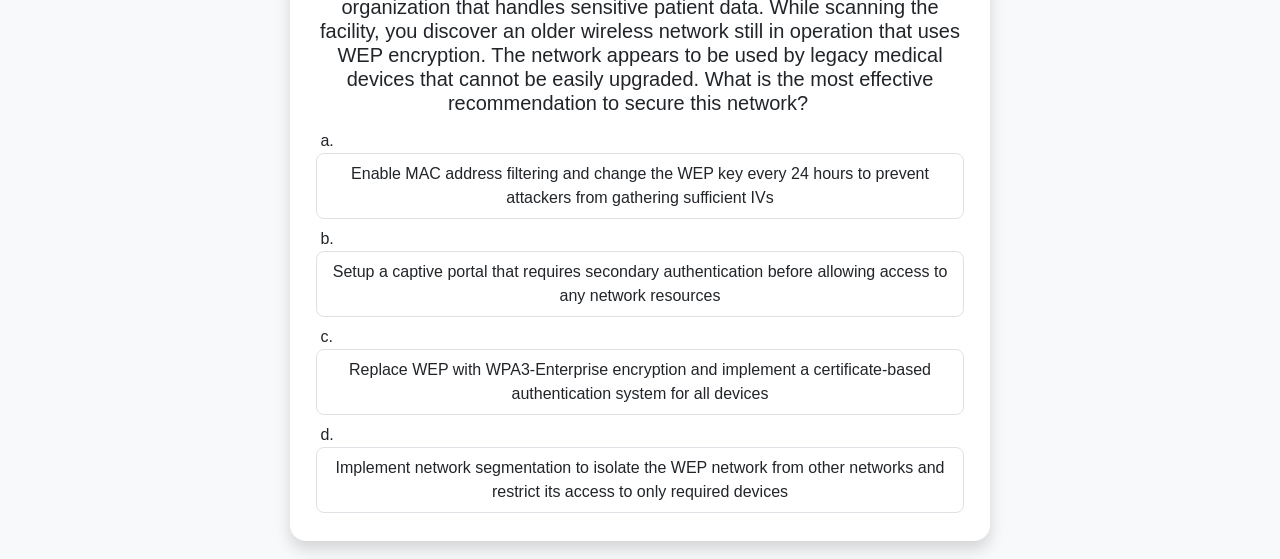 scroll, scrollTop: 312, scrollLeft: 0, axis: vertical 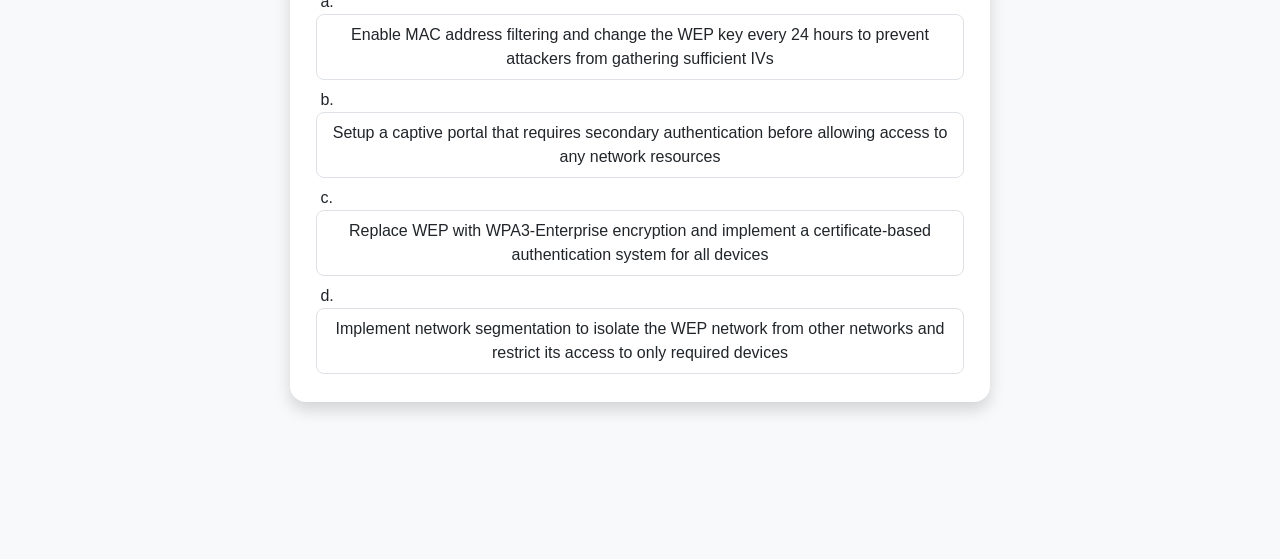 click on "Implement network segmentation to isolate the WEP network from other networks and restrict its access to only required devices" at bounding box center [640, 341] 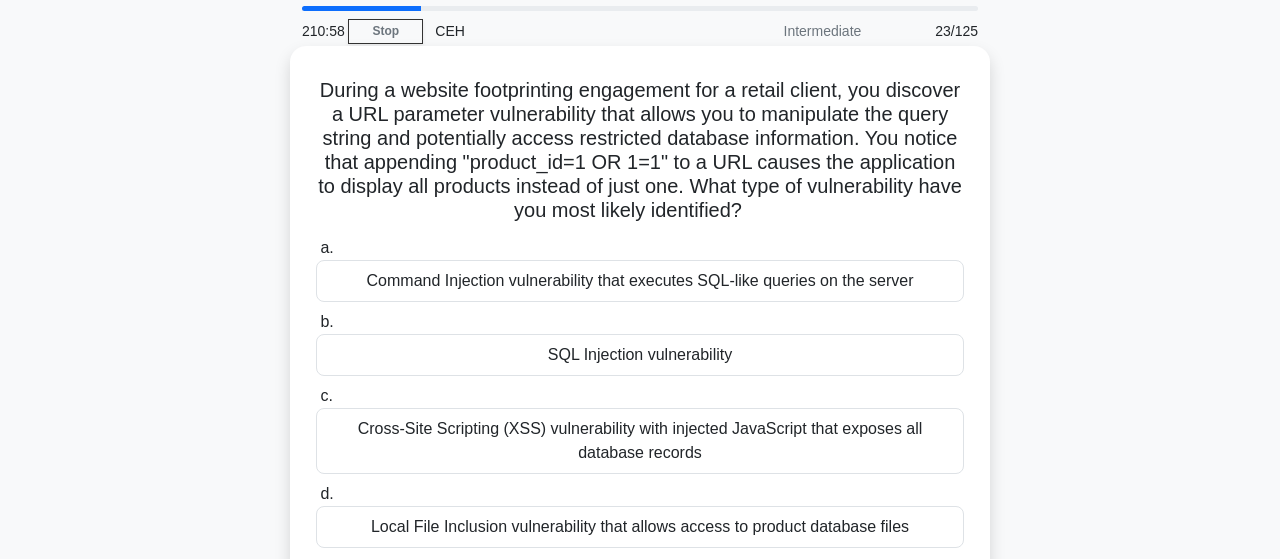 scroll, scrollTop: 104, scrollLeft: 0, axis: vertical 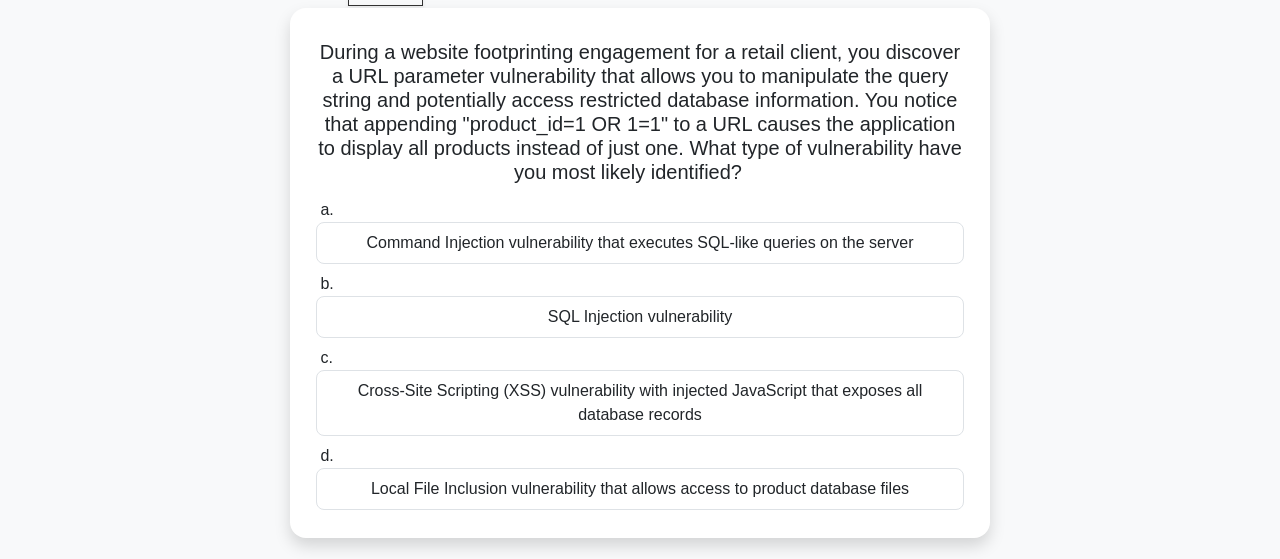 click on "SQL Injection vulnerability" at bounding box center [640, 317] 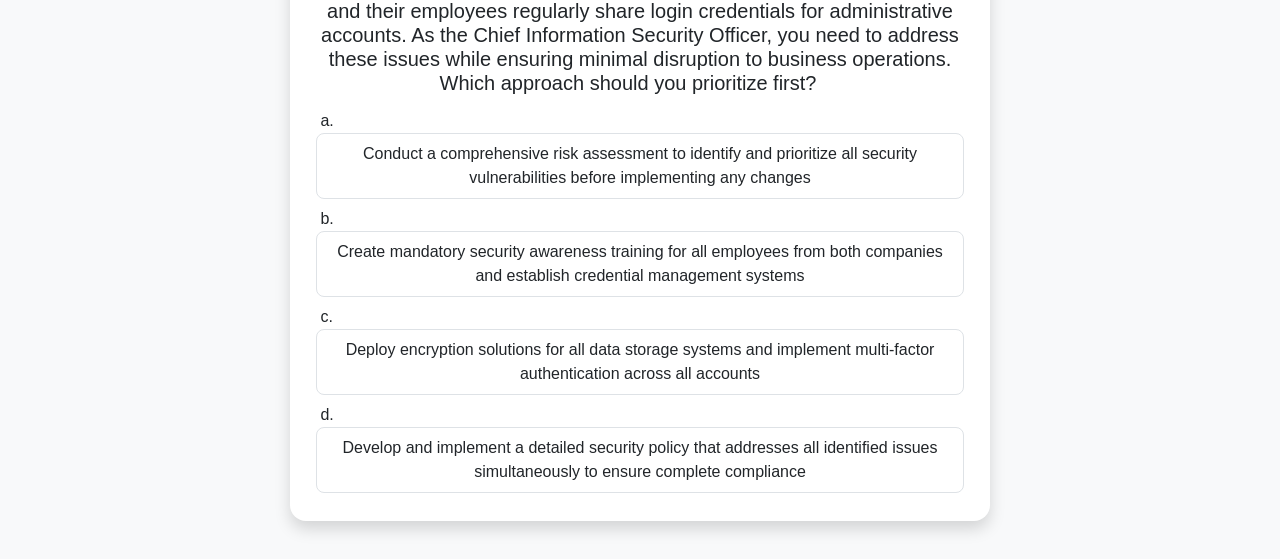 scroll, scrollTop: 312, scrollLeft: 0, axis: vertical 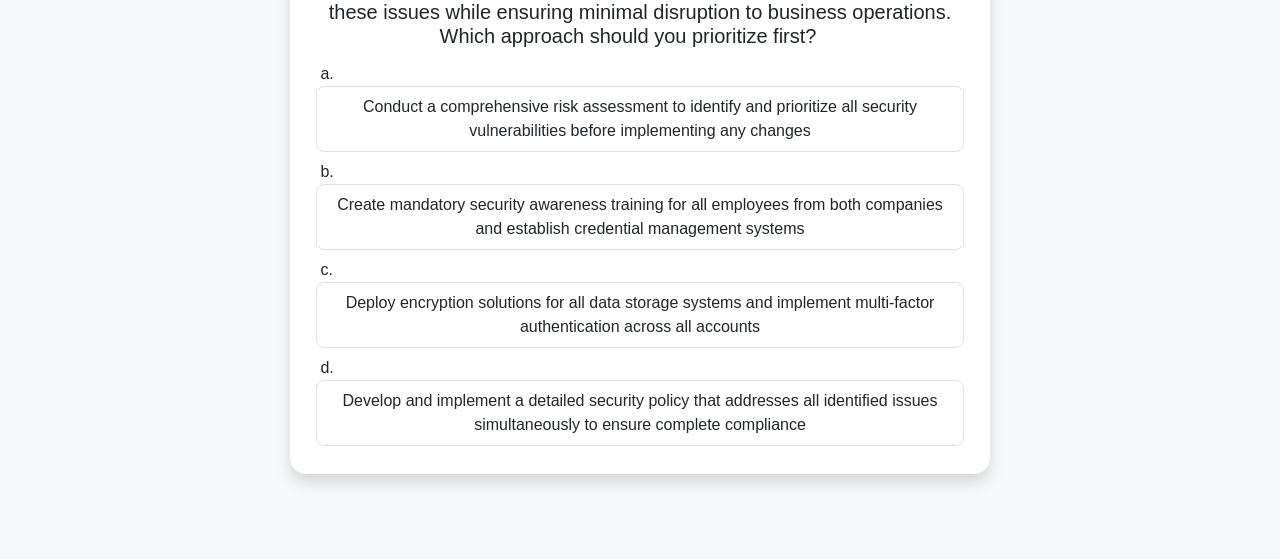 click on "Conduct a comprehensive risk assessment to identify and prioritize all security vulnerabilities before implementing any changes" at bounding box center [640, 119] 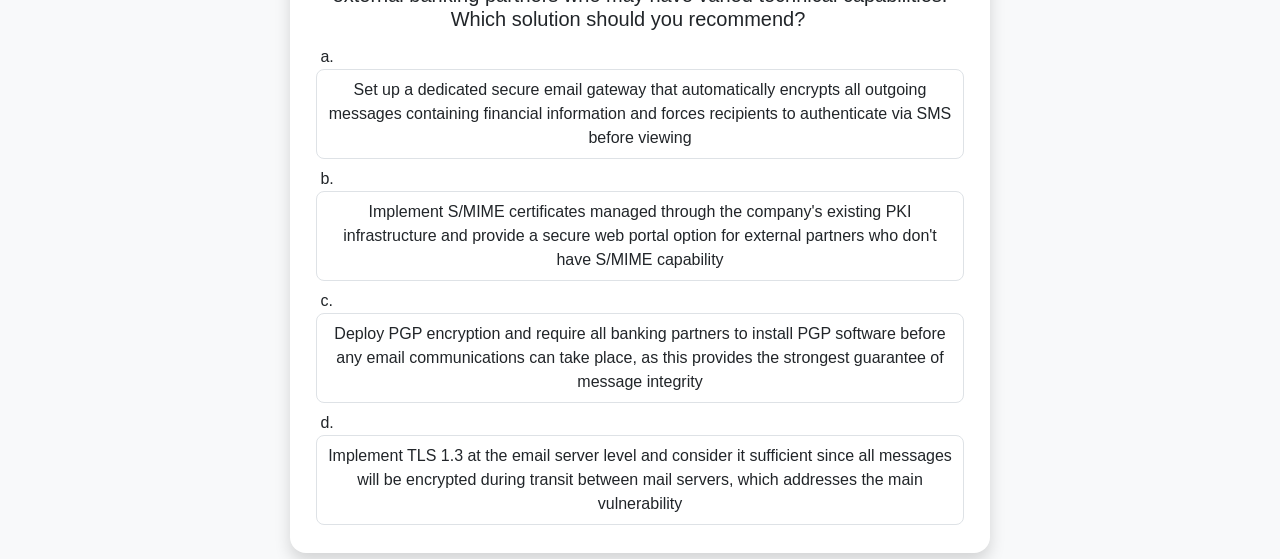 scroll, scrollTop: 332, scrollLeft: 0, axis: vertical 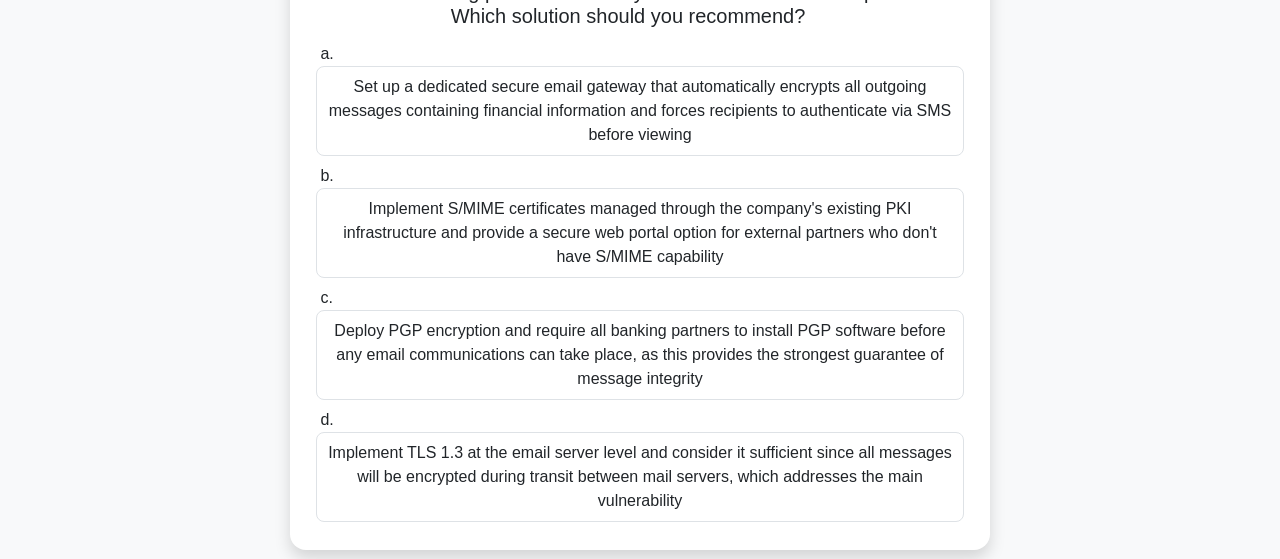 click on "Implement S/MIME certificates managed through the company's existing PKI infrastructure and provide a secure web portal option for external partners who don't have S/MIME capability" at bounding box center [640, 233] 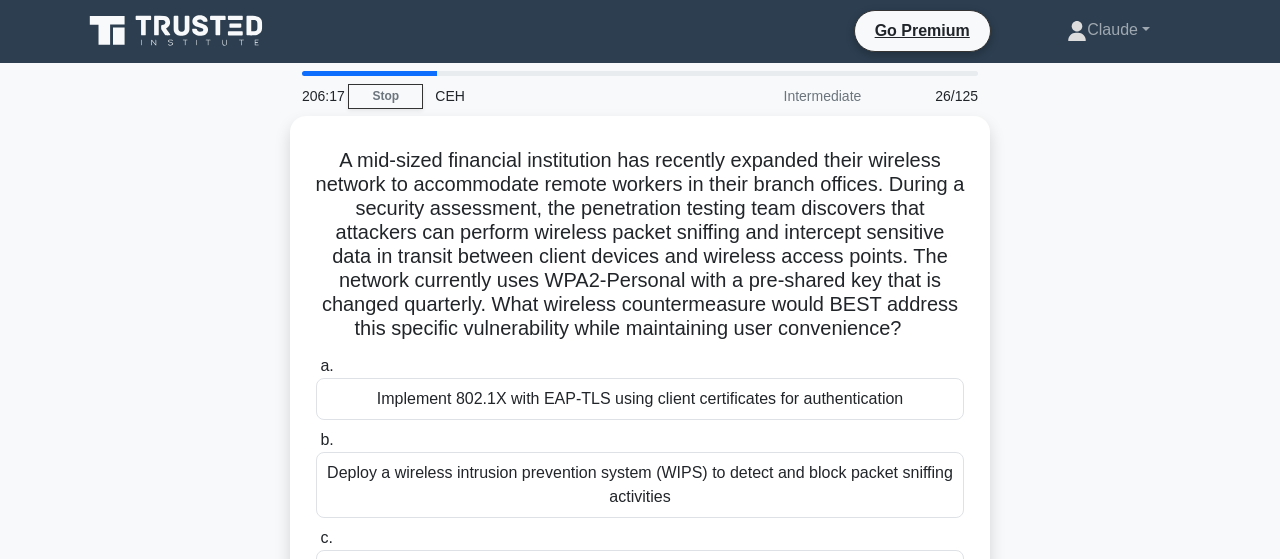 scroll, scrollTop: 0, scrollLeft: 0, axis: both 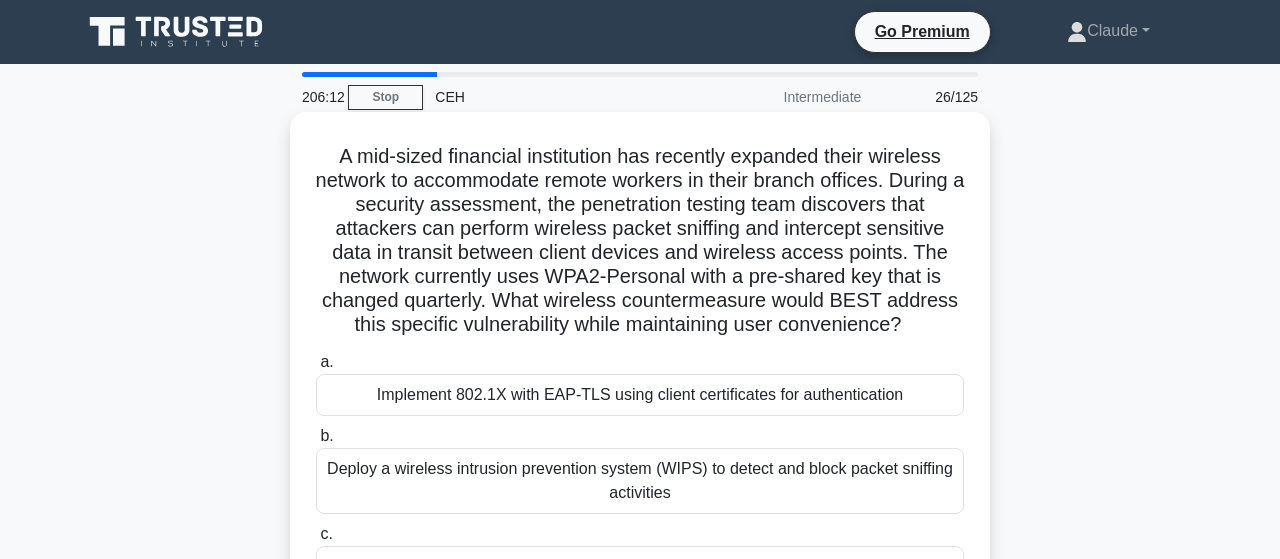 click on "Implement 802.1X with EAP-TLS using client certificates for authentication" at bounding box center [640, 395] 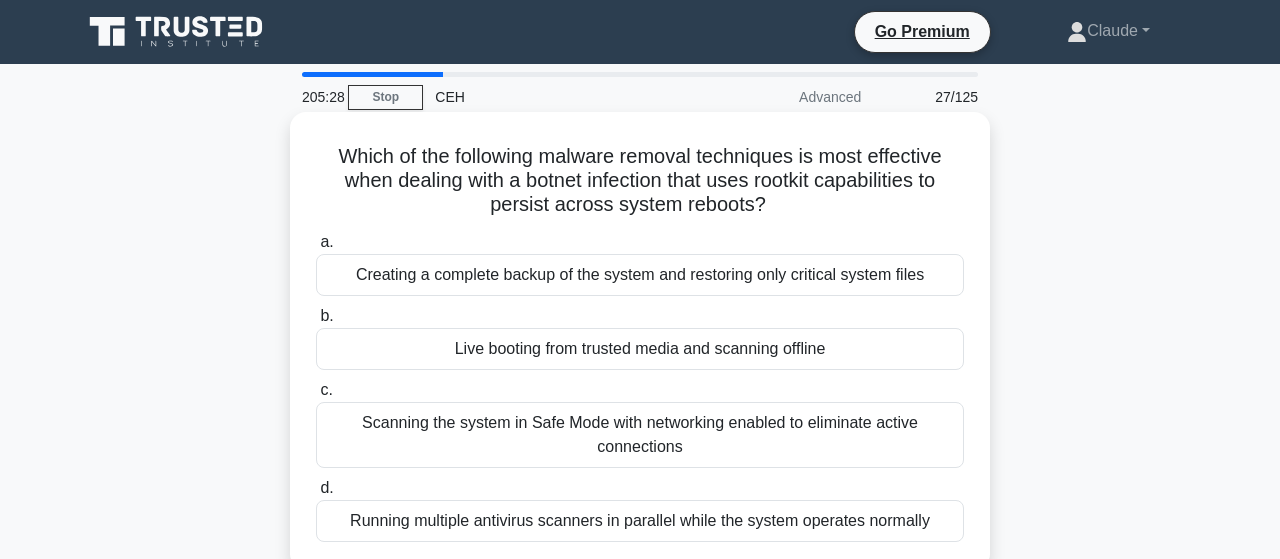 click on "Live booting from trusted media and scanning offline" at bounding box center (640, 349) 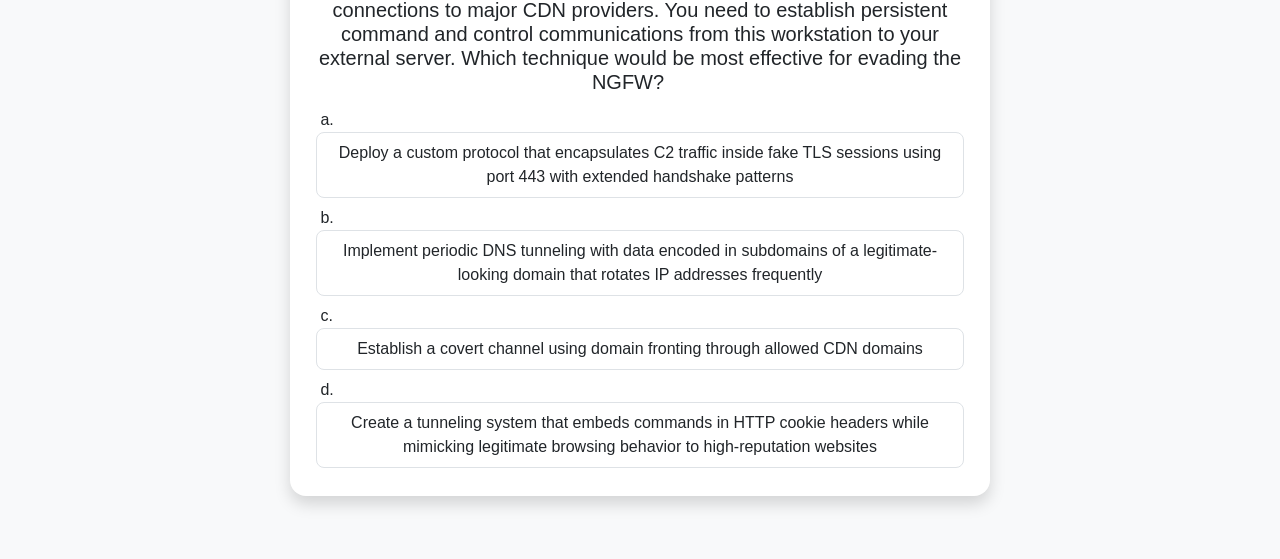 scroll, scrollTop: 312, scrollLeft: 0, axis: vertical 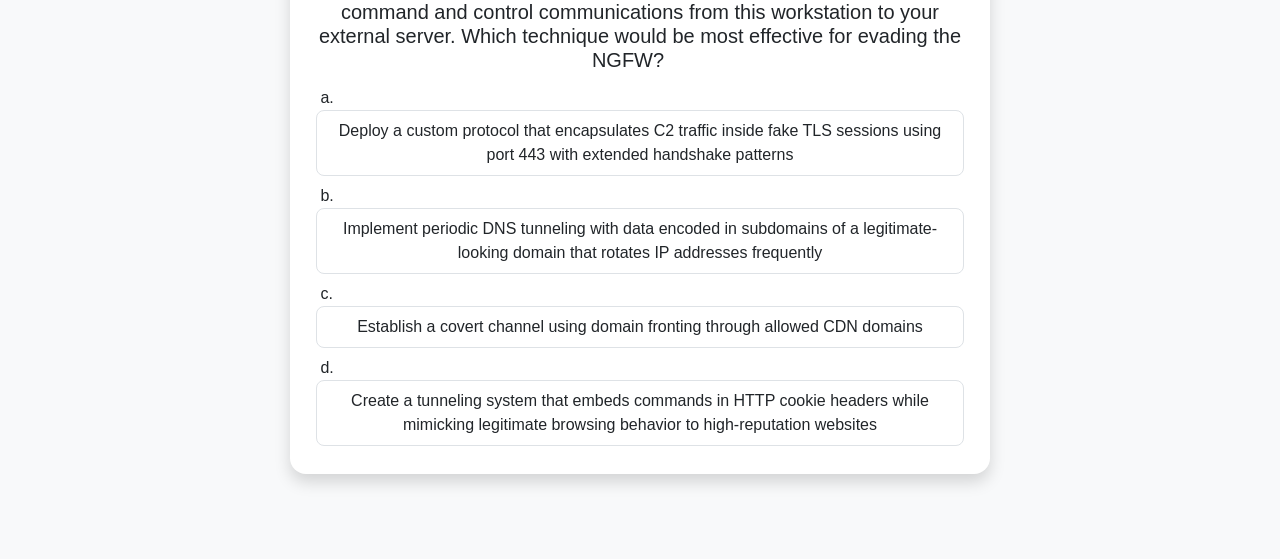 click on "Deploy a custom protocol that encapsulates C2 traffic inside fake TLS sessions using port 443 with extended handshake patterns" at bounding box center (640, 143) 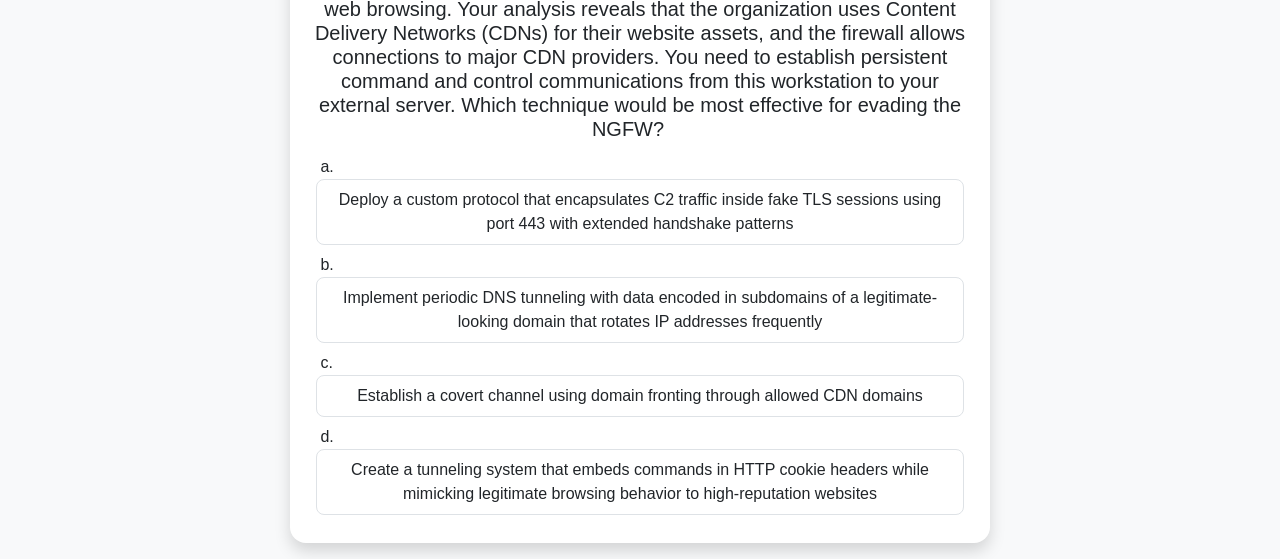 scroll, scrollTop: 208, scrollLeft: 0, axis: vertical 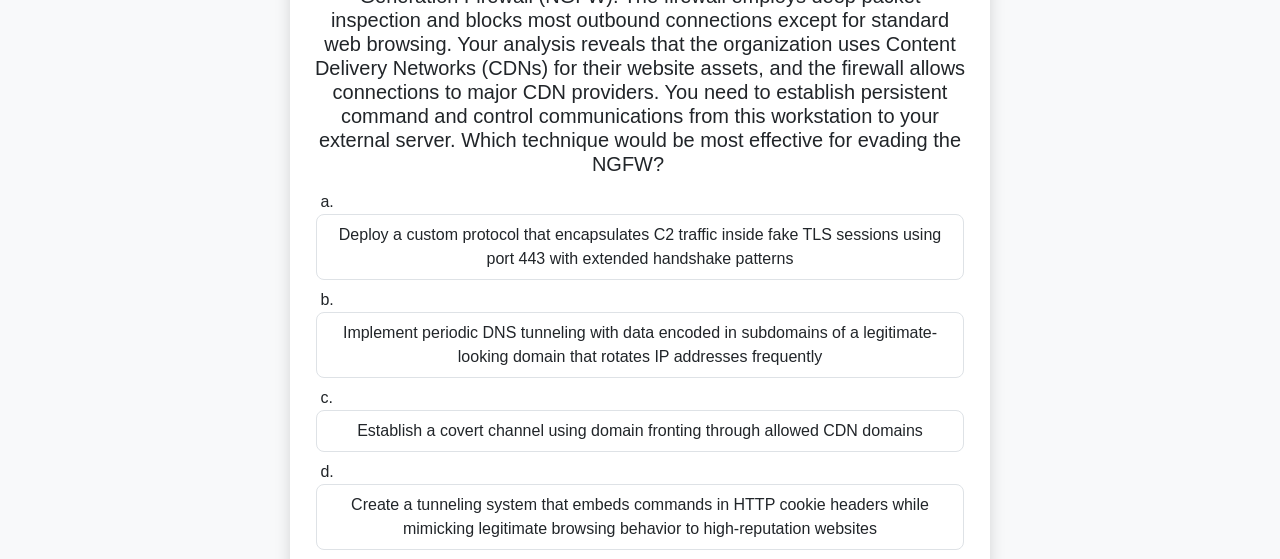 click on "Establish a covert channel using domain fronting through allowed CDN domains" at bounding box center [640, 431] 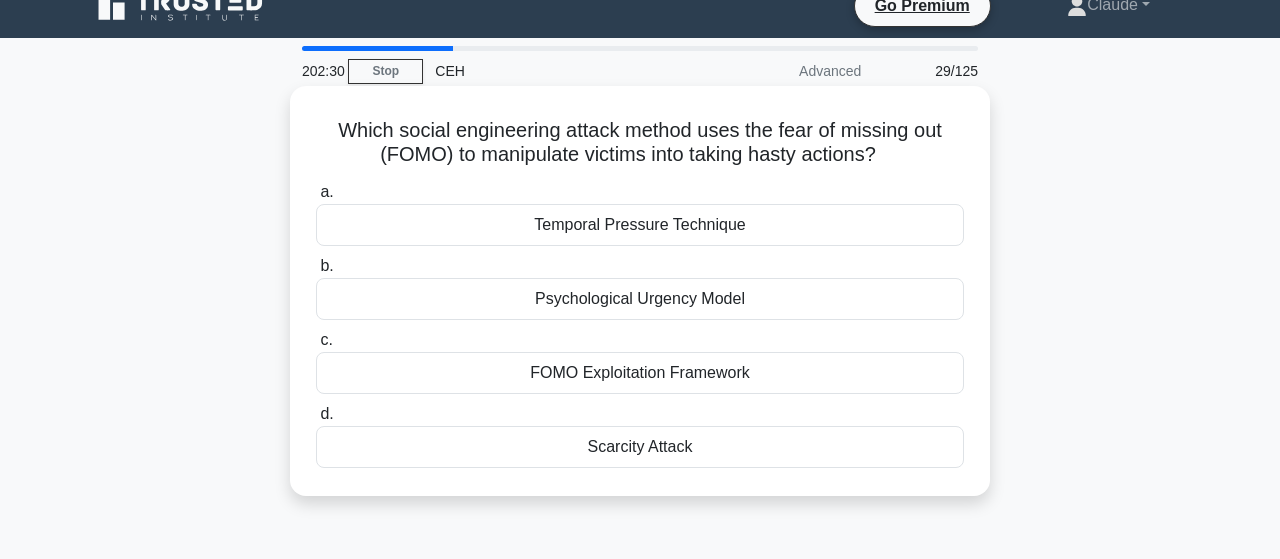 scroll, scrollTop: 0, scrollLeft: 0, axis: both 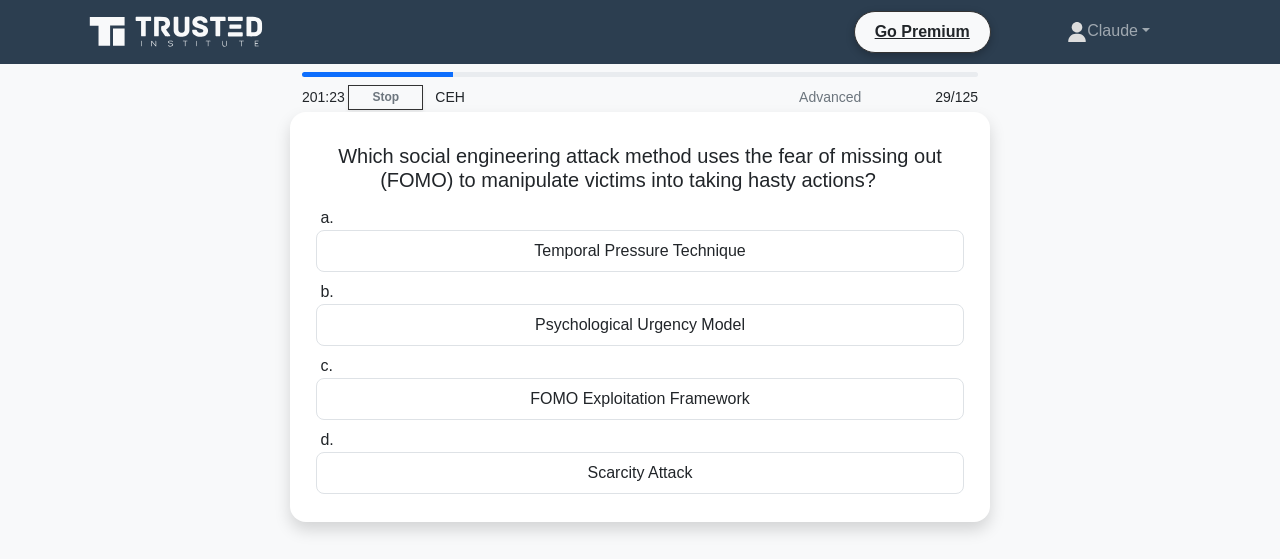 click on "Scarcity Attack" at bounding box center (640, 473) 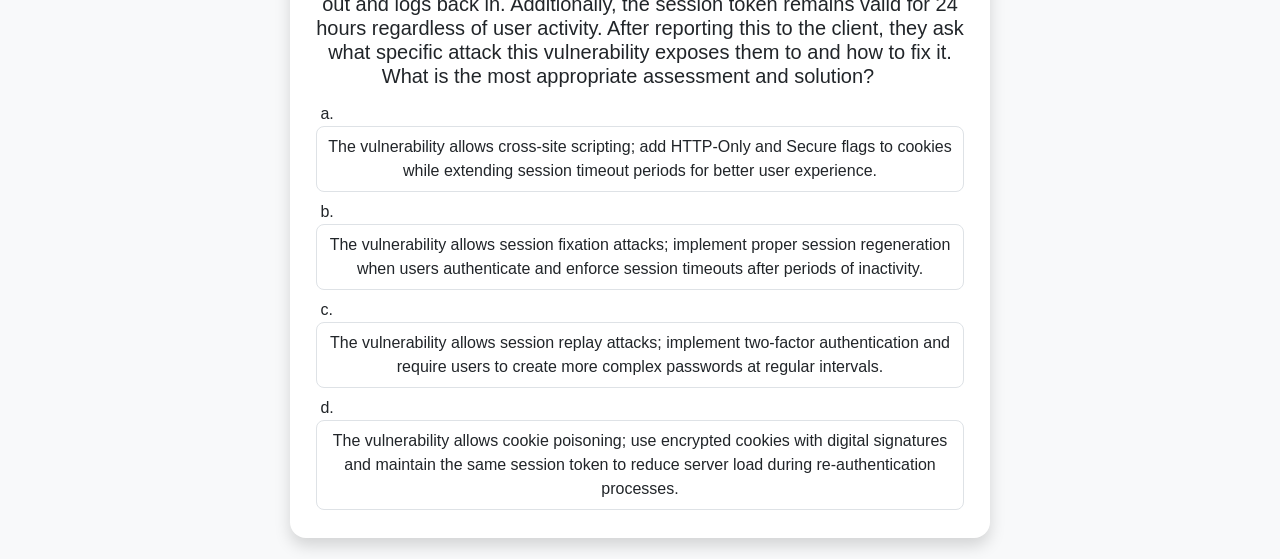 scroll, scrollTop: 208, scrollLeft: 0, axis: vertical 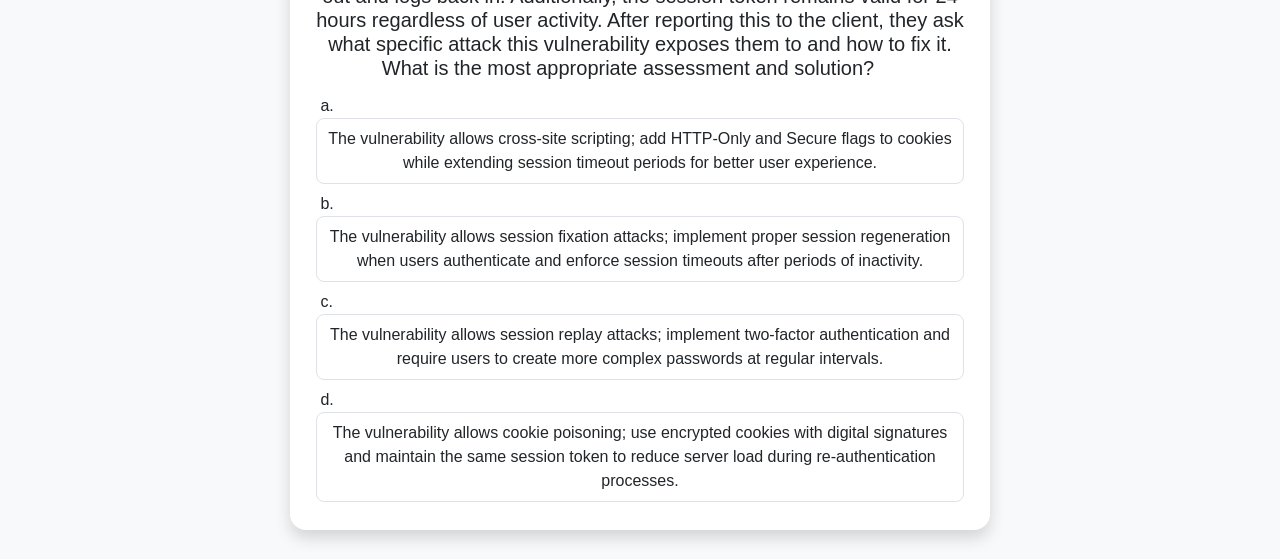 click on "The vulnerability allows session fixation attacks; implement proper session regeneration when users authenticate and enforce session timeouts after periods of inactivity." at bounding box center (640, 249) 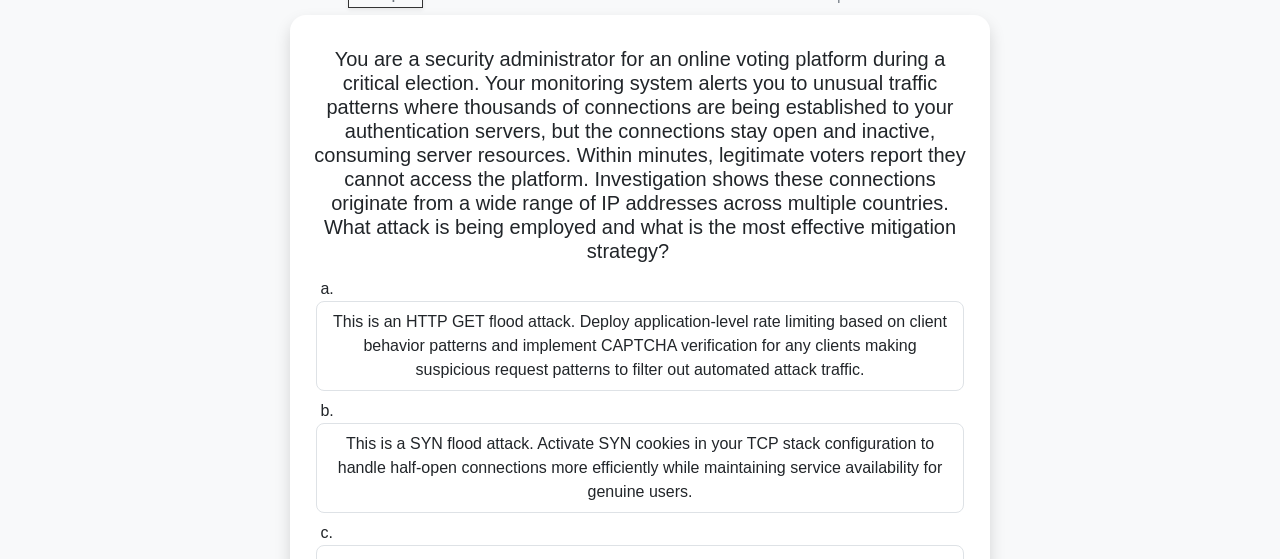 scroll, scrollTop: 0, scrollLeft: 0, axis: both 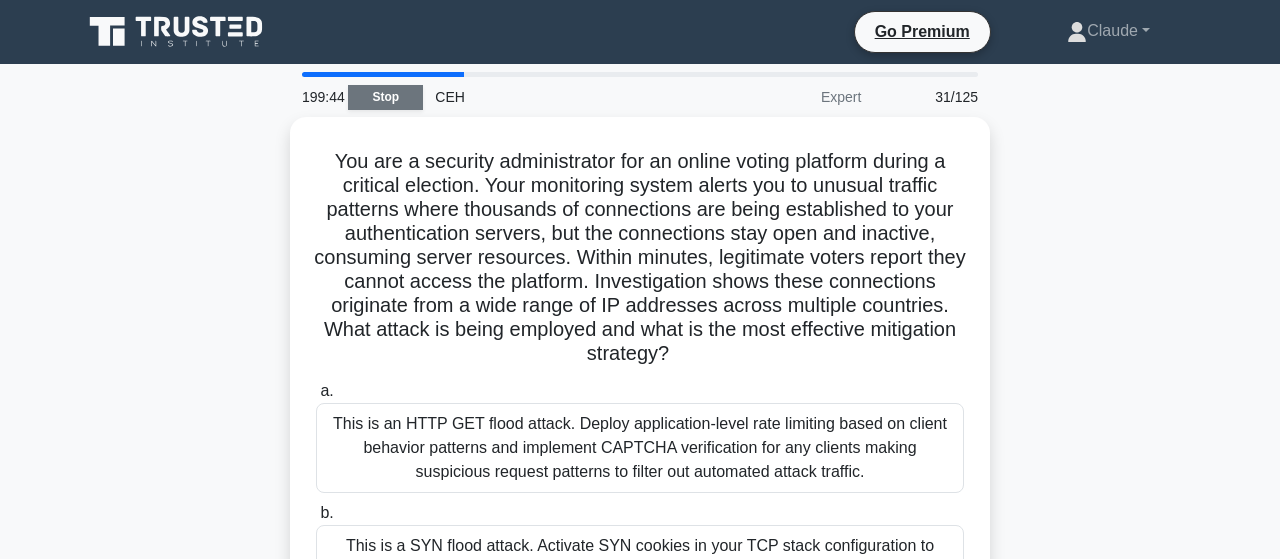 click on "Stop" at bounding box center [385, 97] 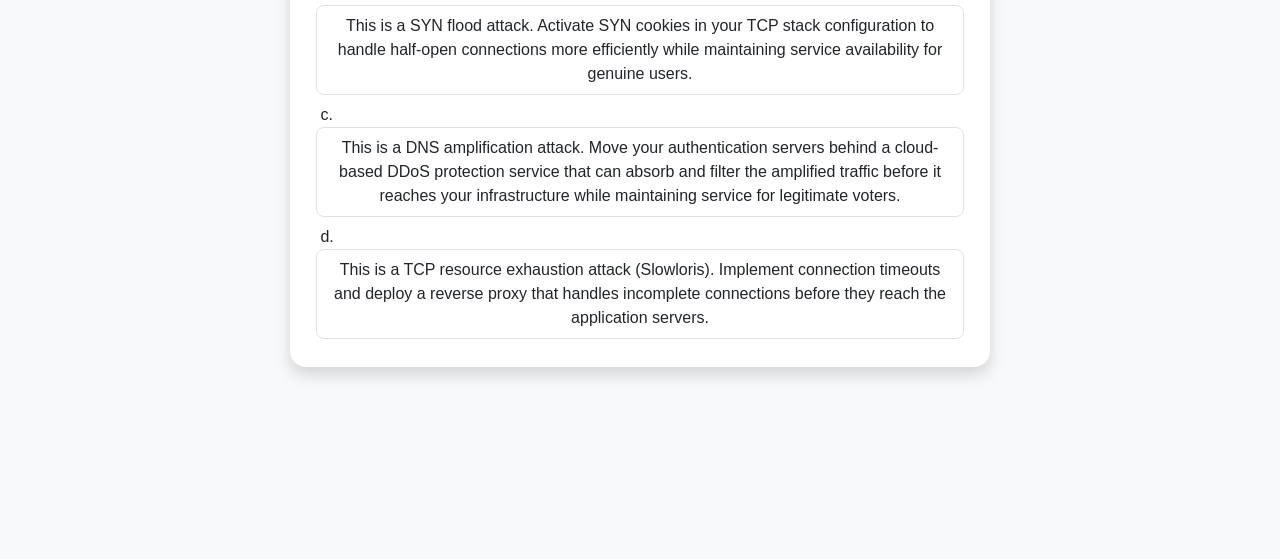 scroll, scrollTop: 521, scrollLeft: 0, axis: vertical 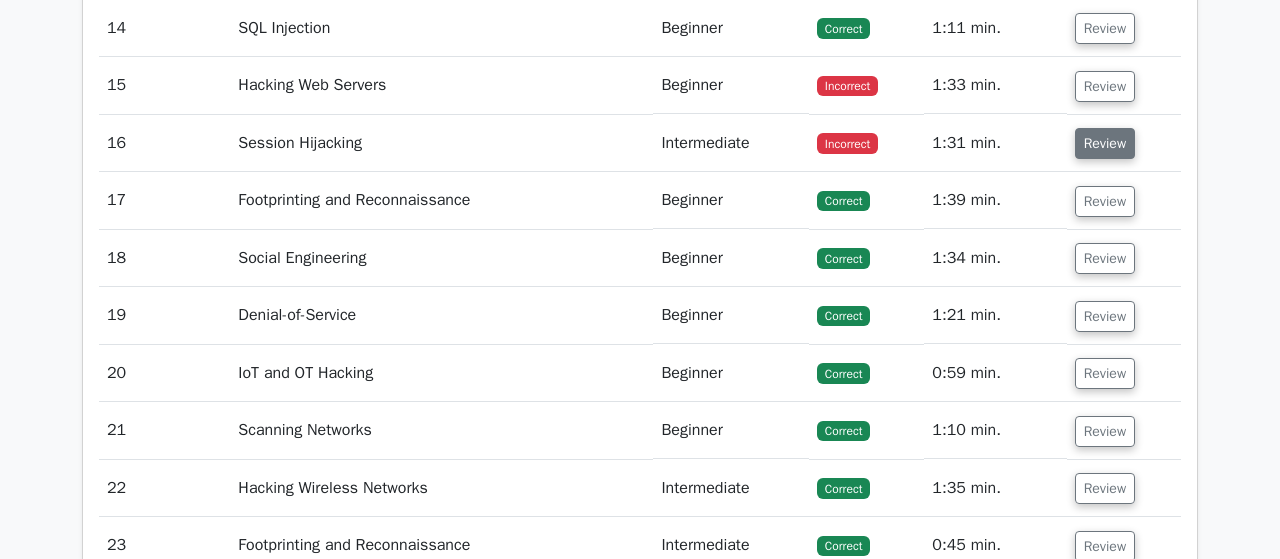 click on "Review" at bounding box center [1105, 143] 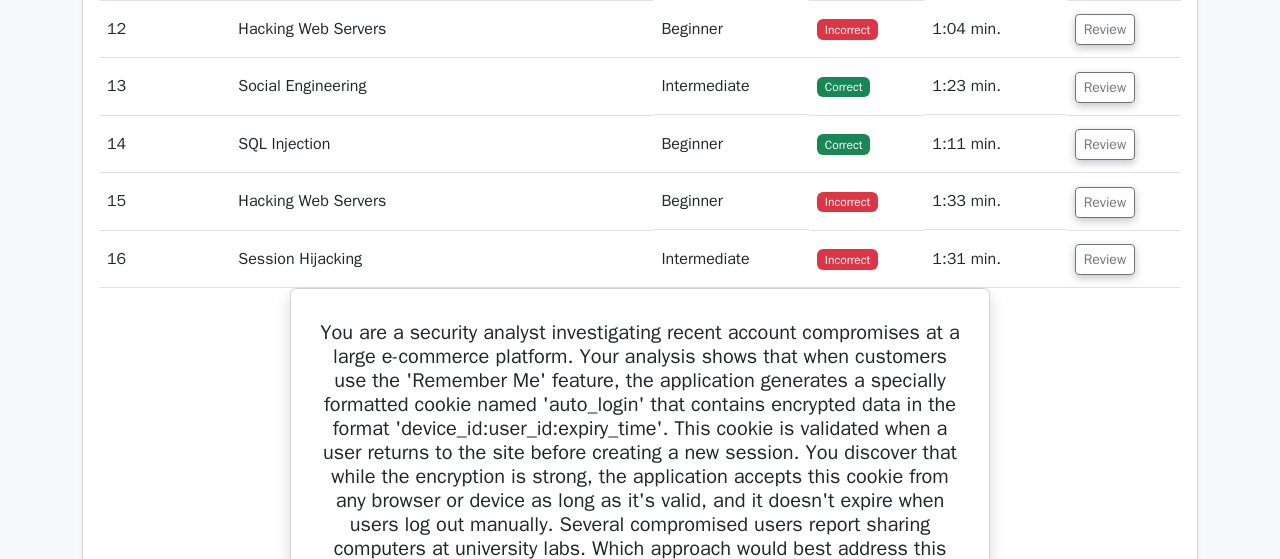 scroll, scrollTop: 3640, scrollLeft: 0, axis: vertical 